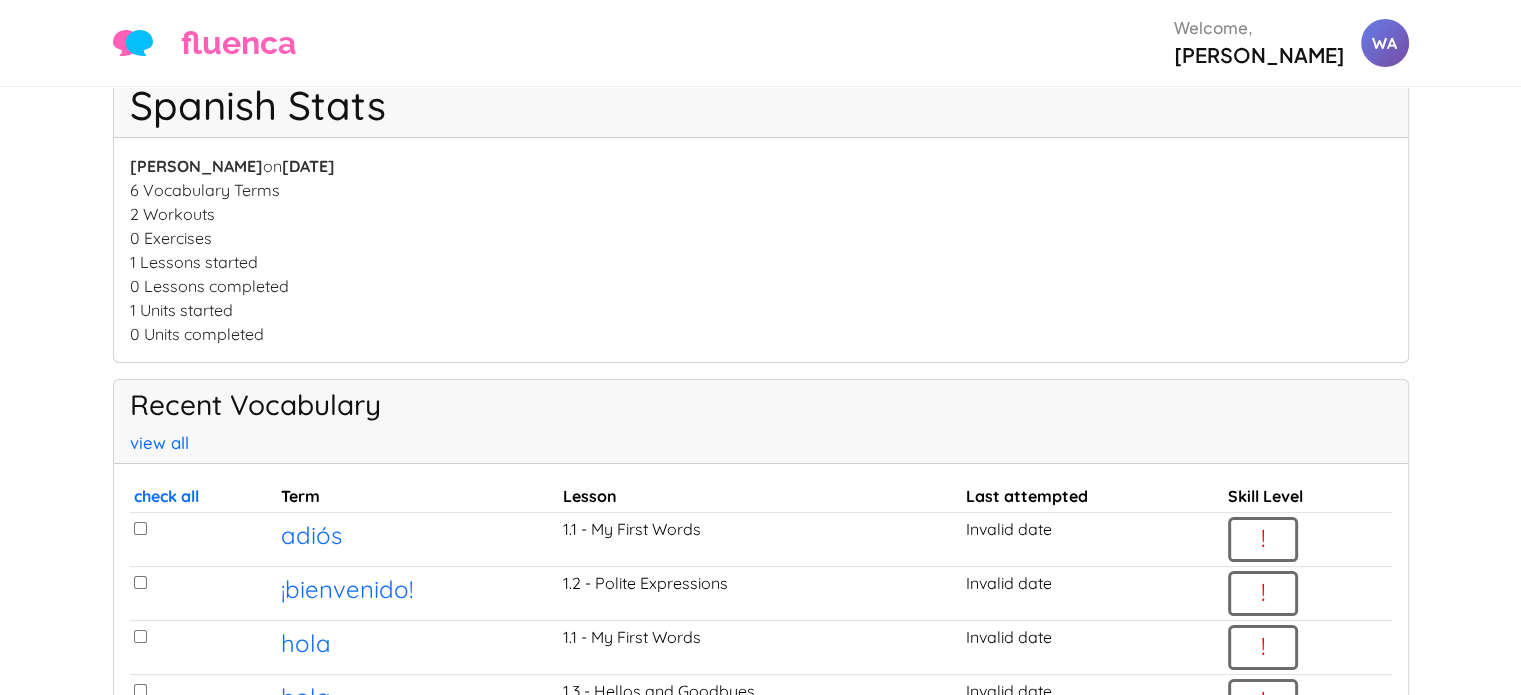scroll, scrollTop: 54, scrollLeft: 0, axis: vertical 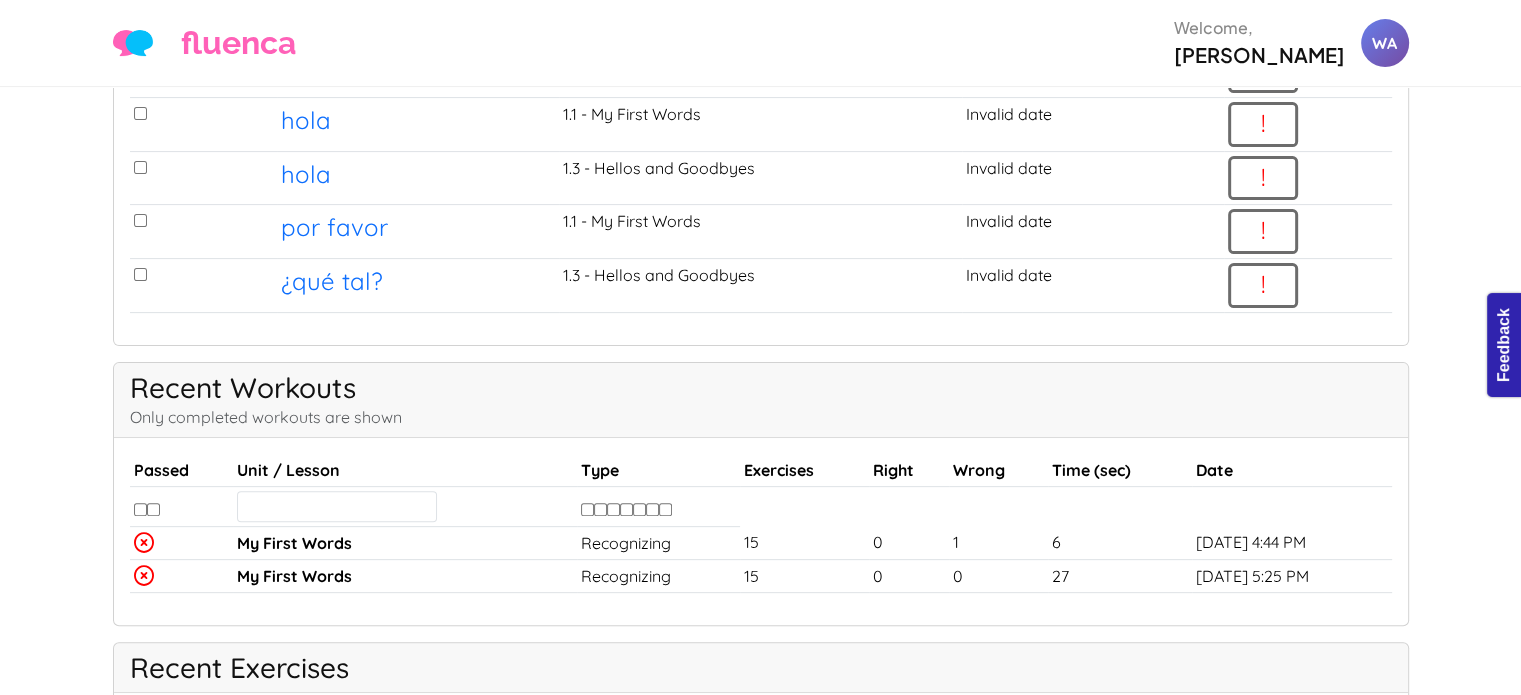 click at bounding box center (140, 509) 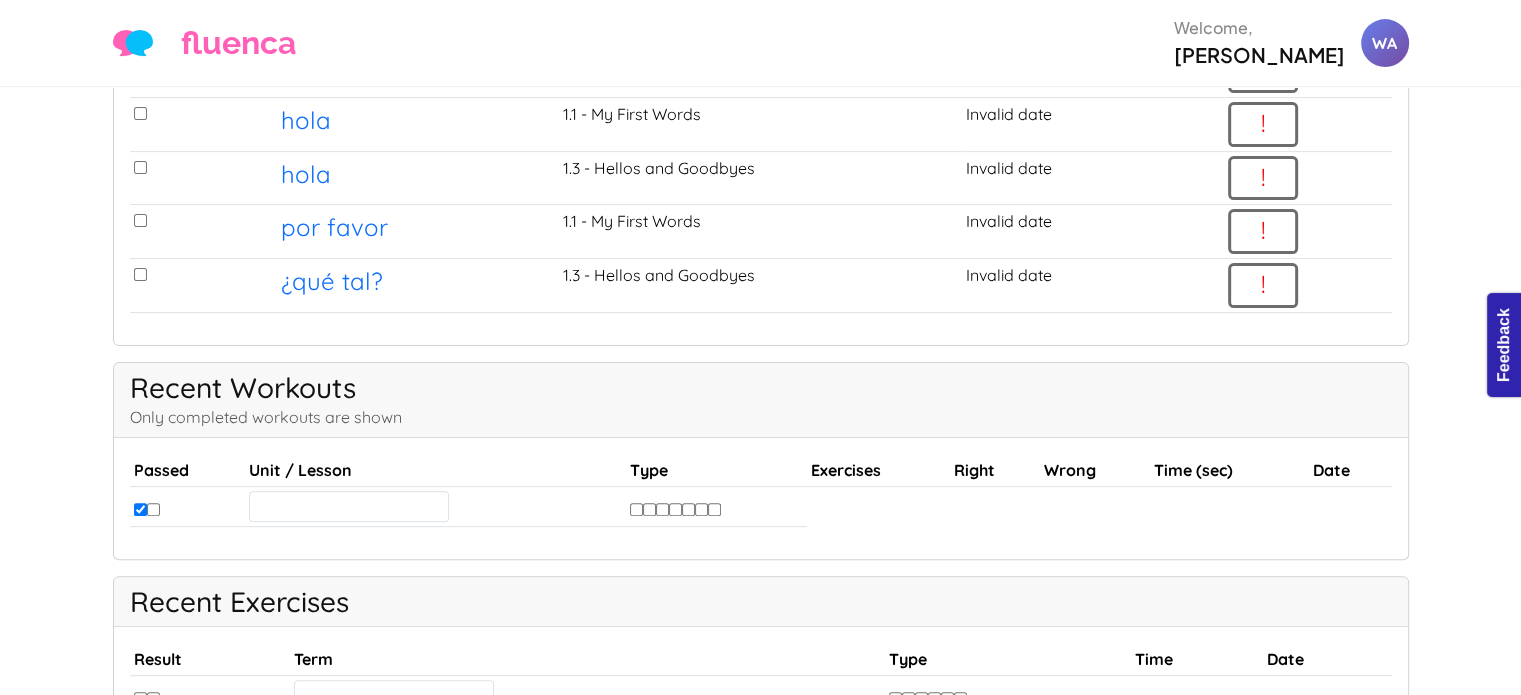 click at bounding box center [153, 509] 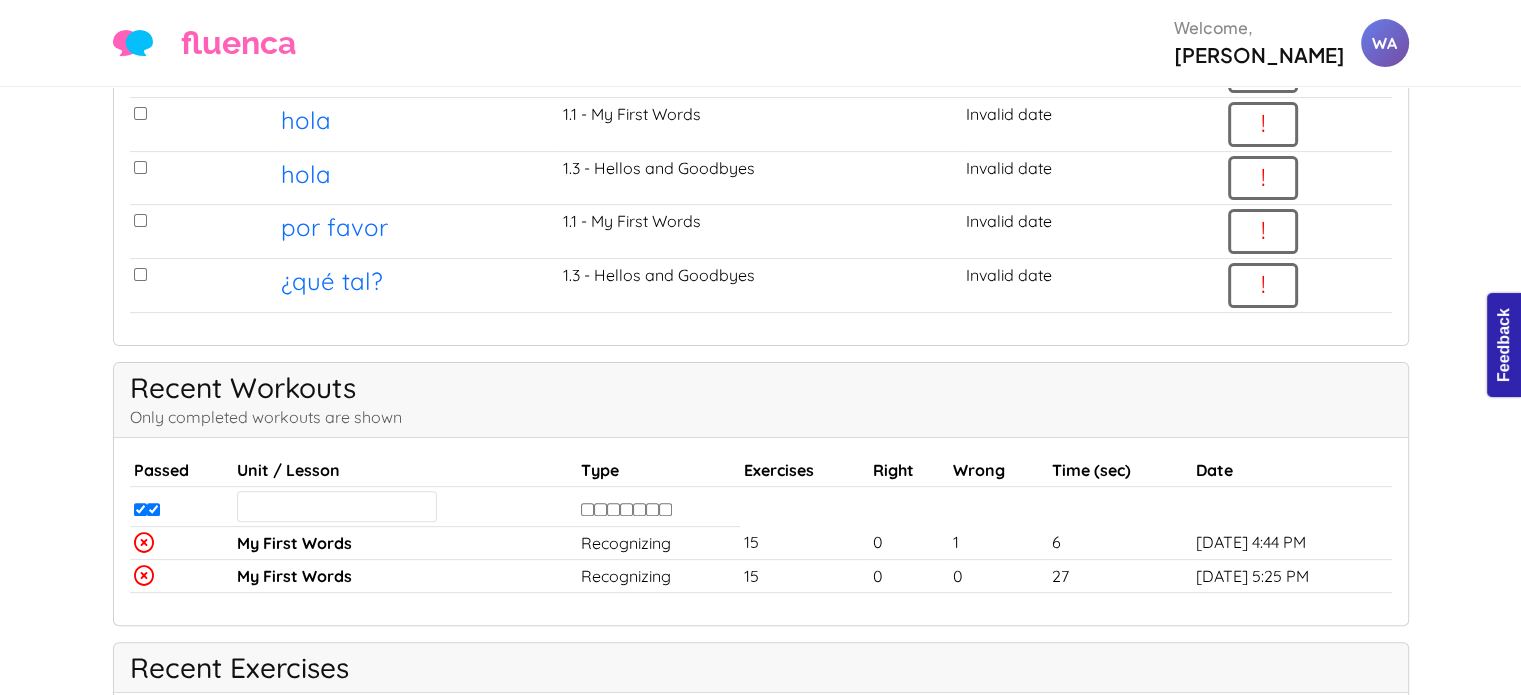 click at bounding box center [153, 509] 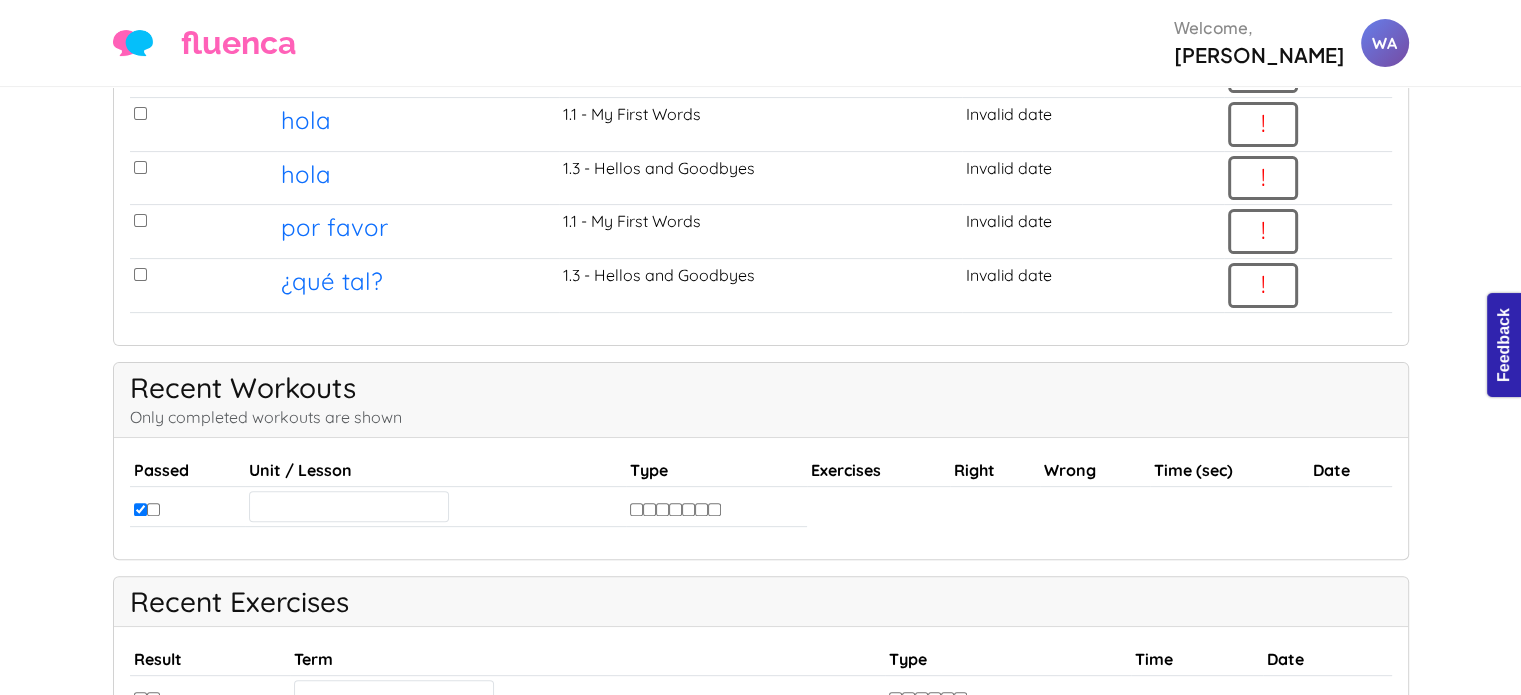 click at bounding box center [649, 509] 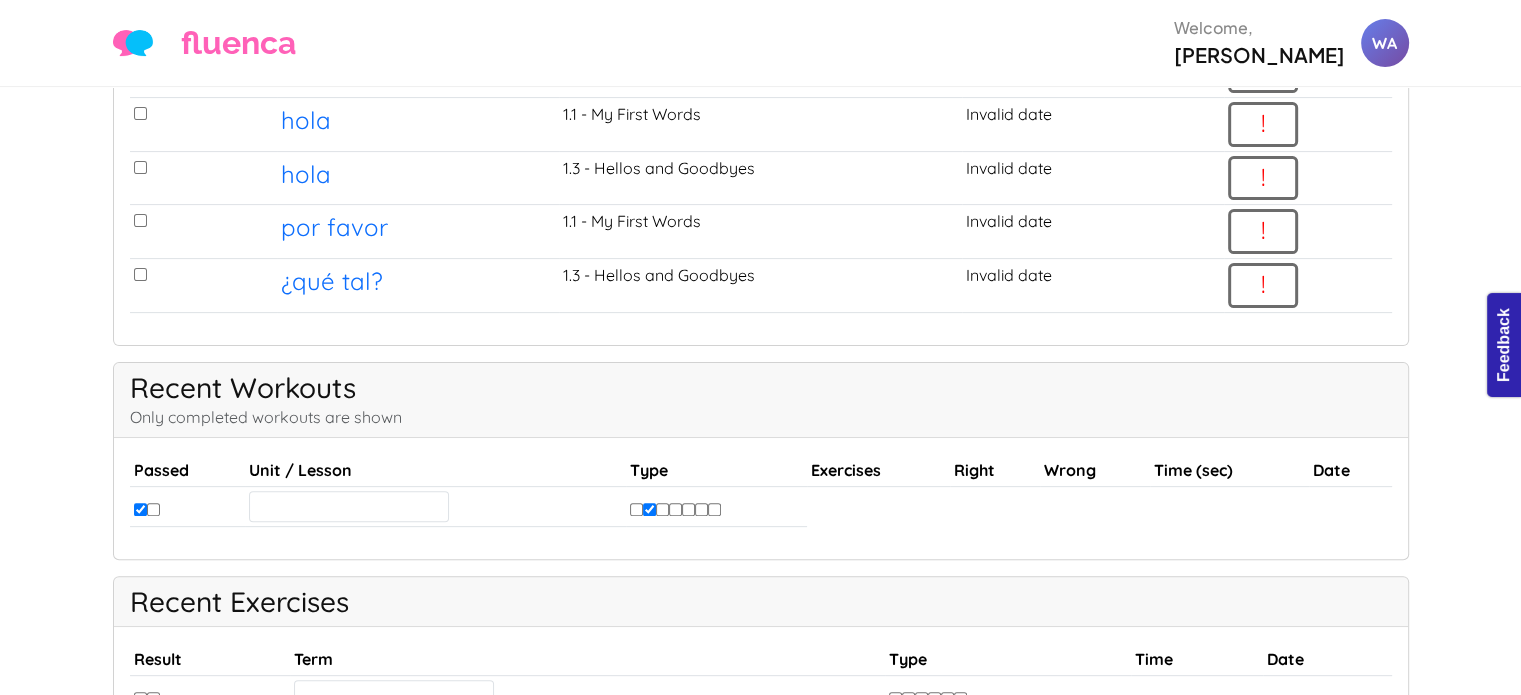 click at bounding box center (636, 509) 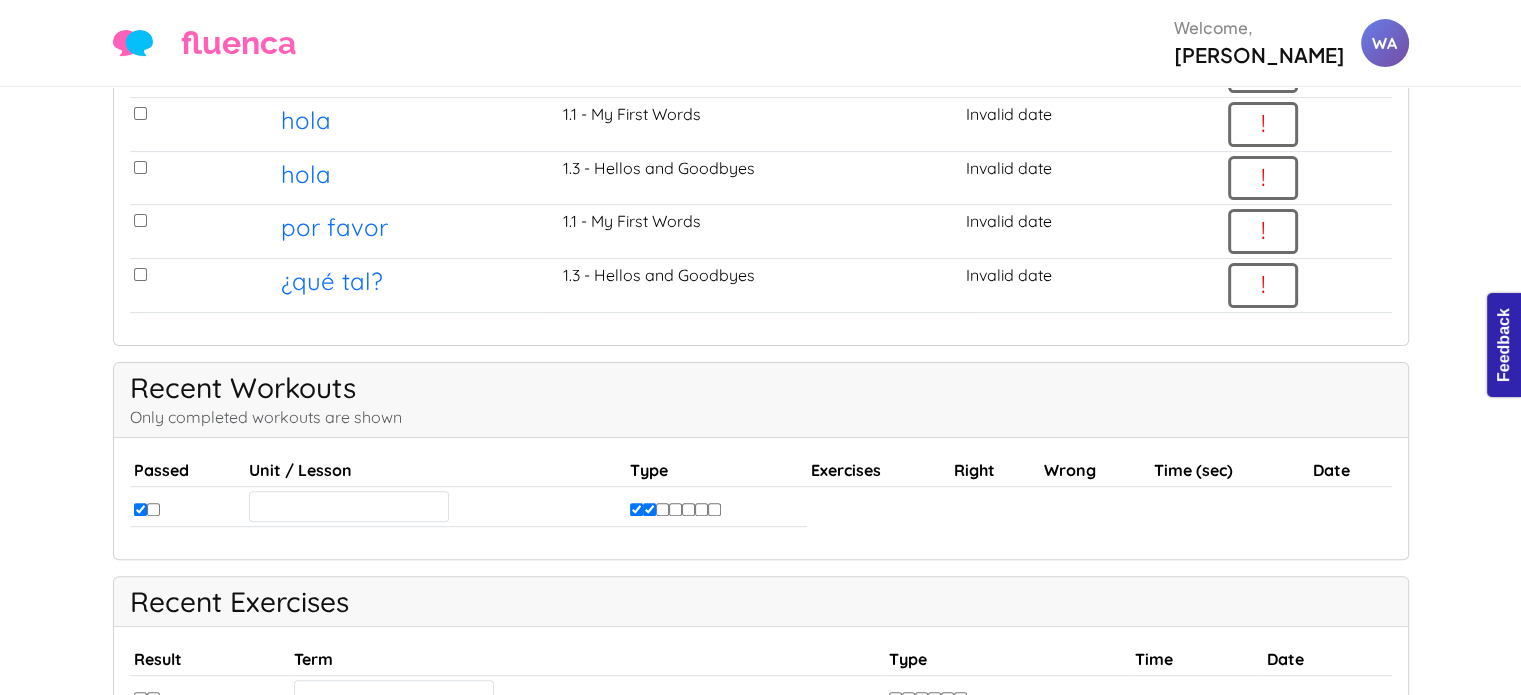 click at bounding box center [153, 509] 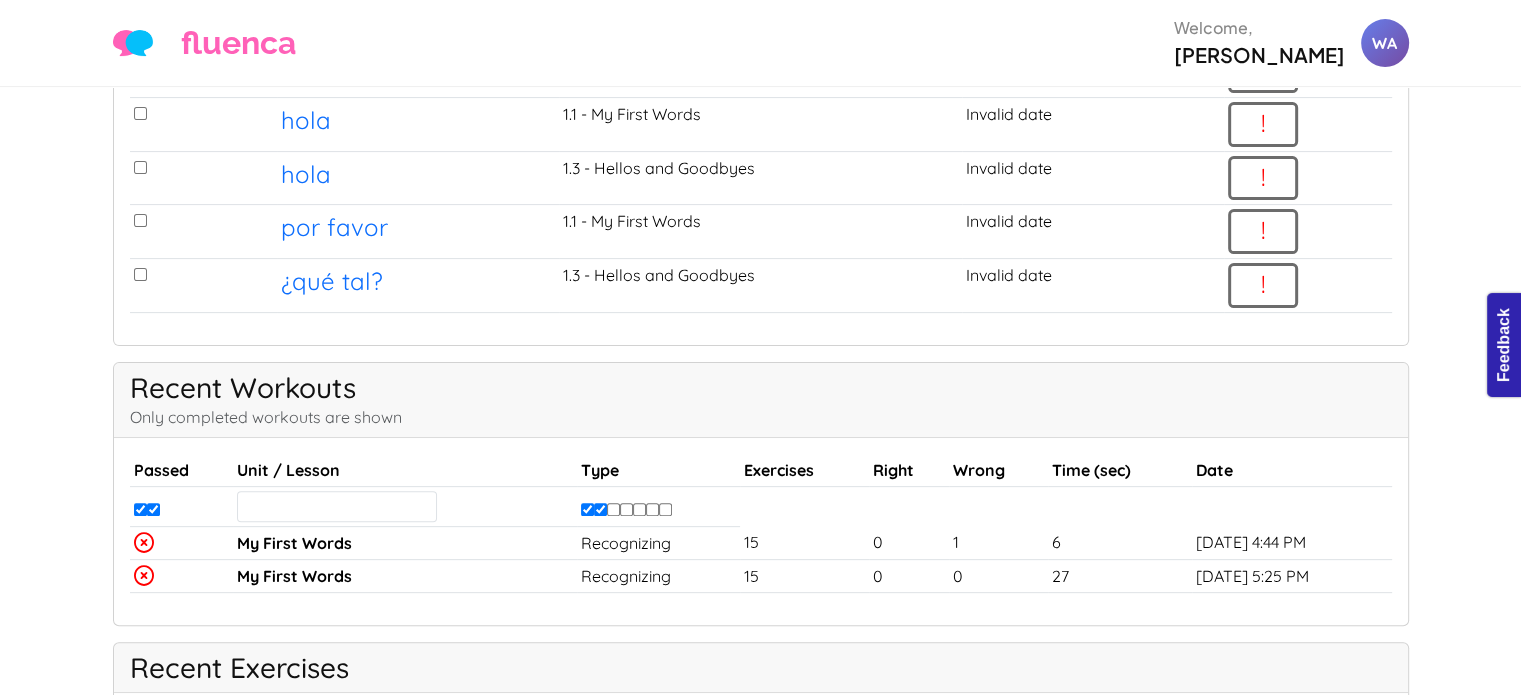 click at bounding box center (140, 509) 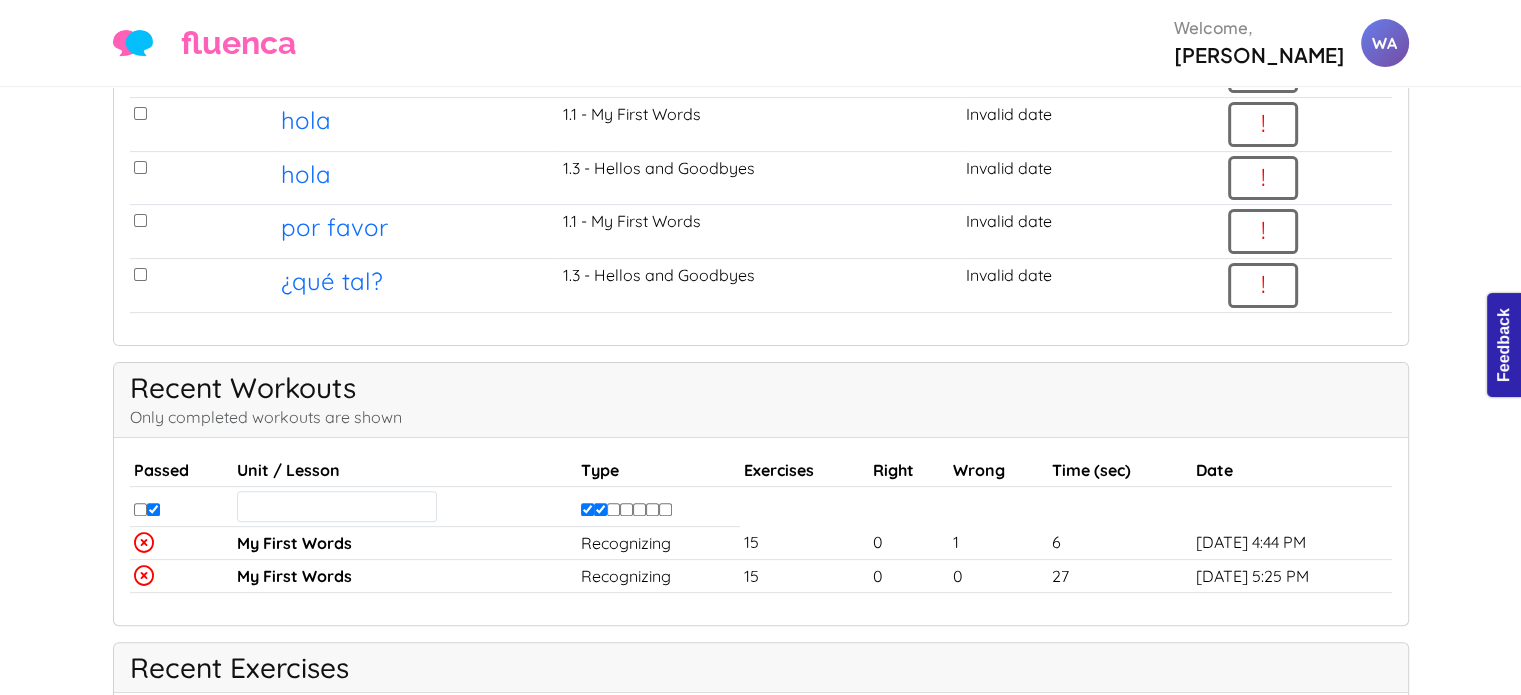 click at bounding box center [153, 509] 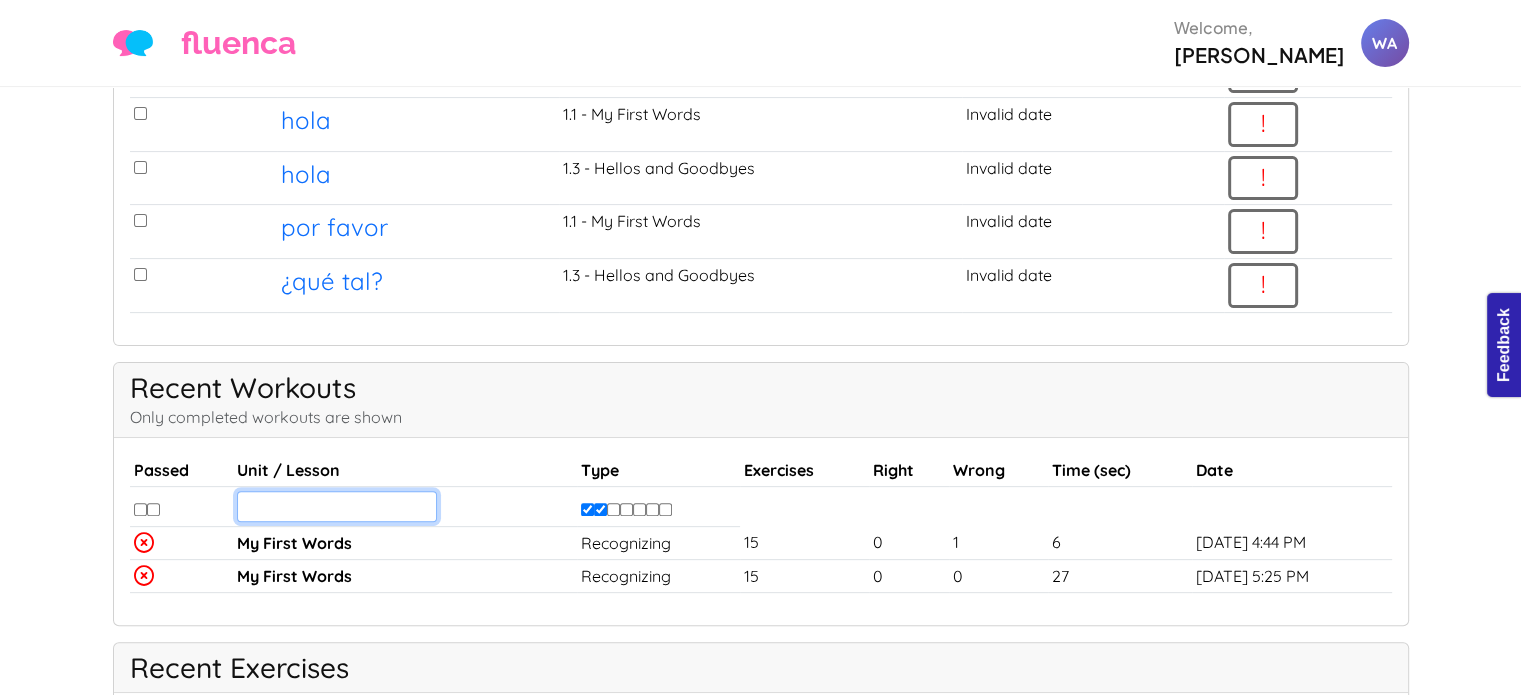 click at bounding box center [337, 506] 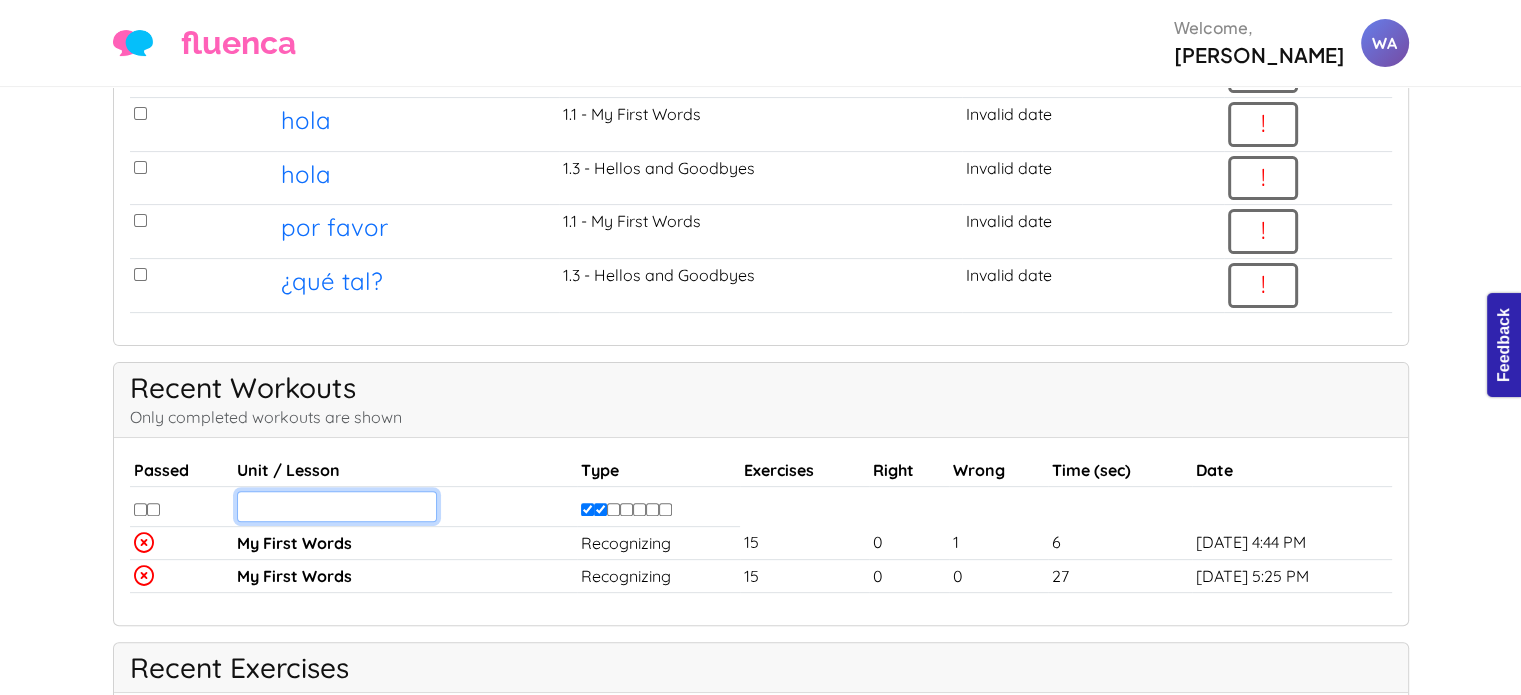 drag, startPoint x: 316, startPoint y: 371, endPoint x: 605, endPoint y: 377, distance: 289.0623 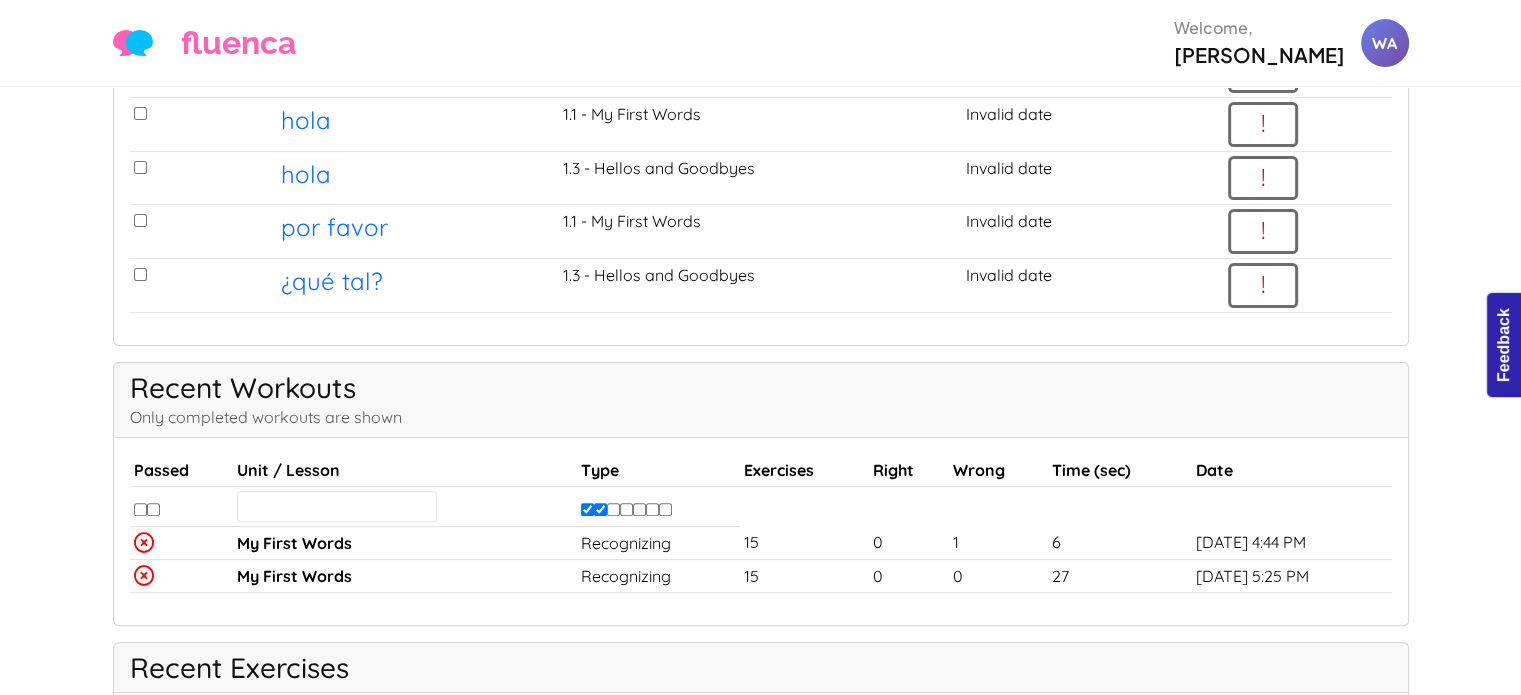 click at bounding box center [600, 509] 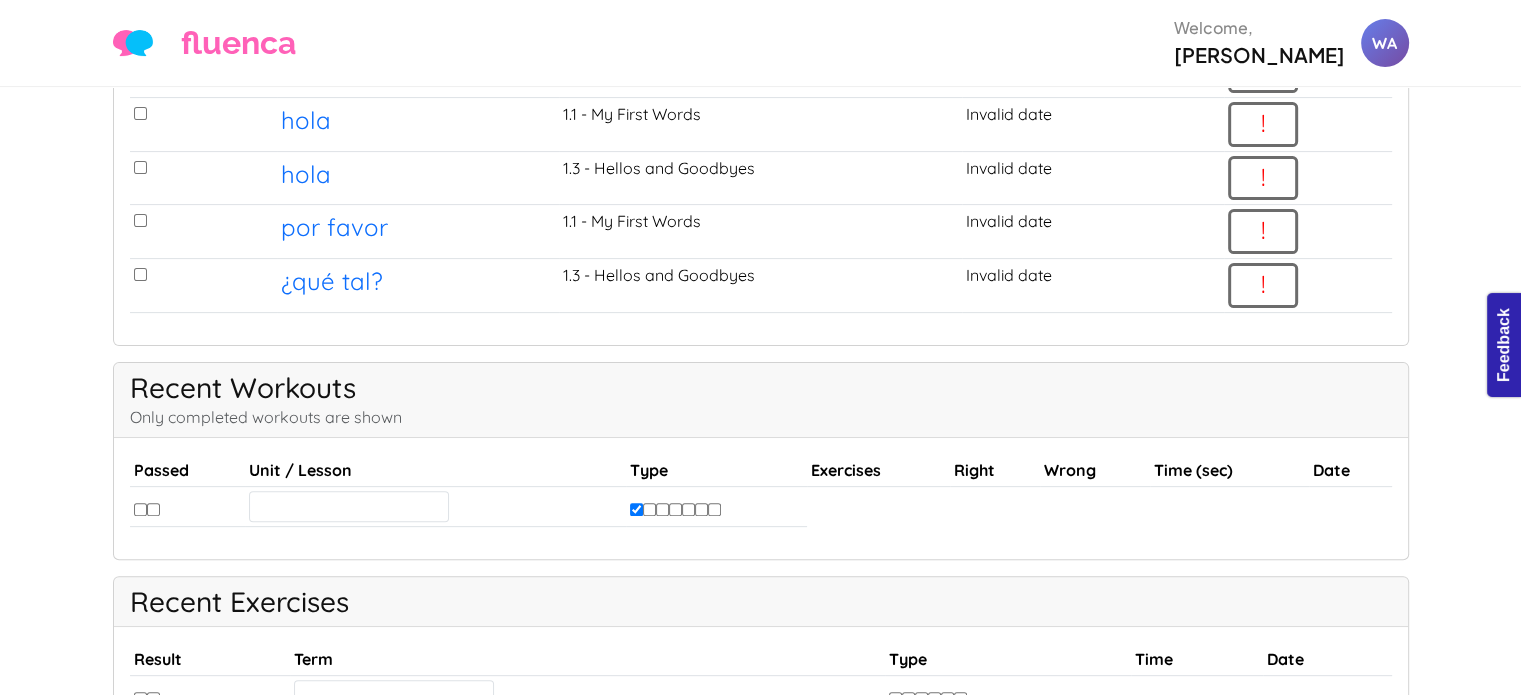 click at bounding box center (636, 509) 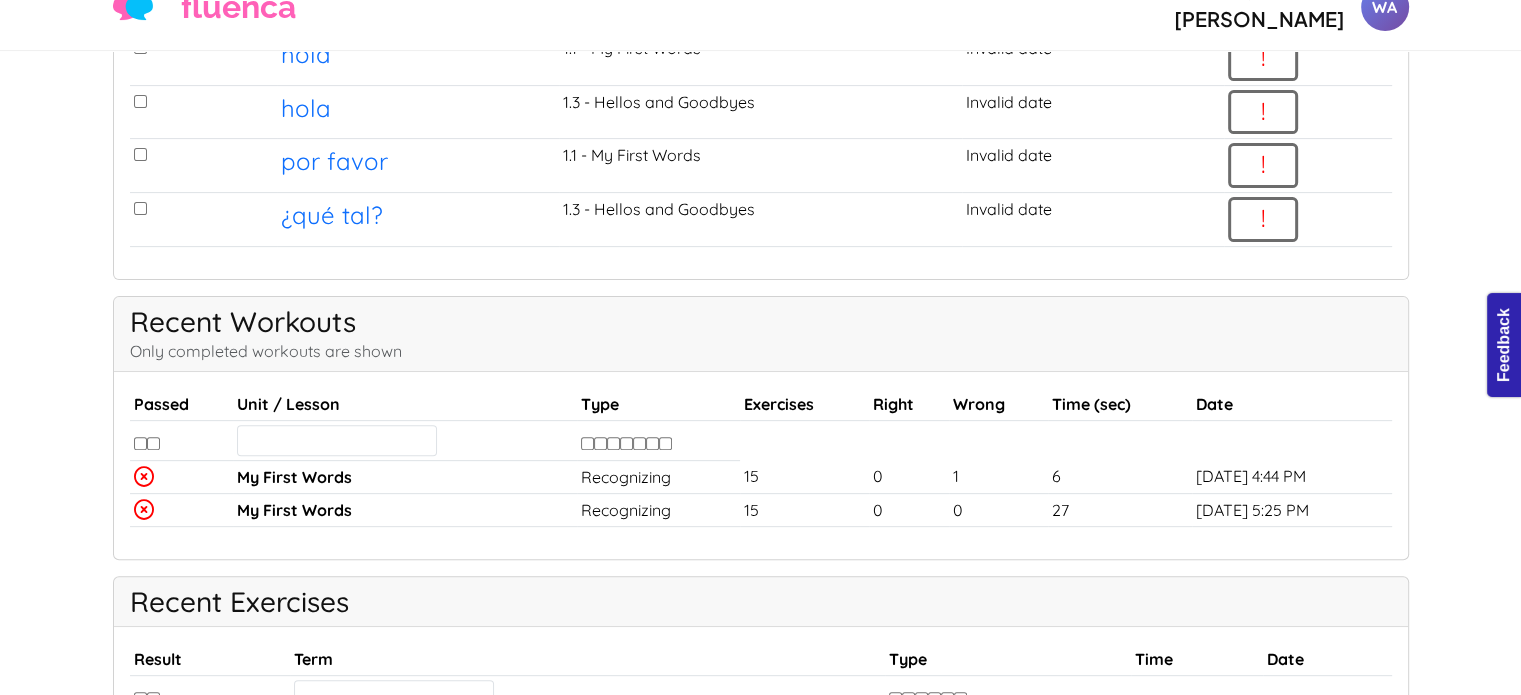 scroll, scrollTop: 663, scrollLeft: 0, axis: vertical 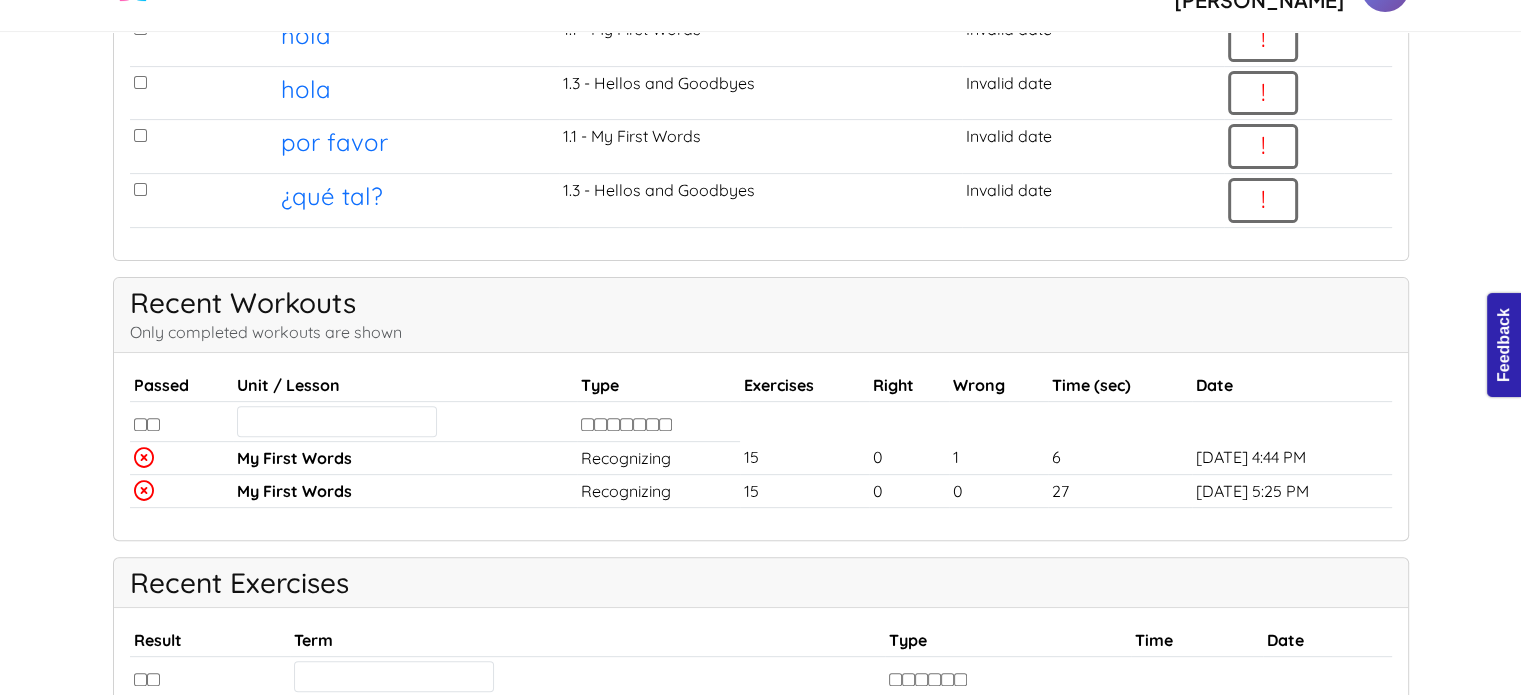 click at bounding box center (587, 424) 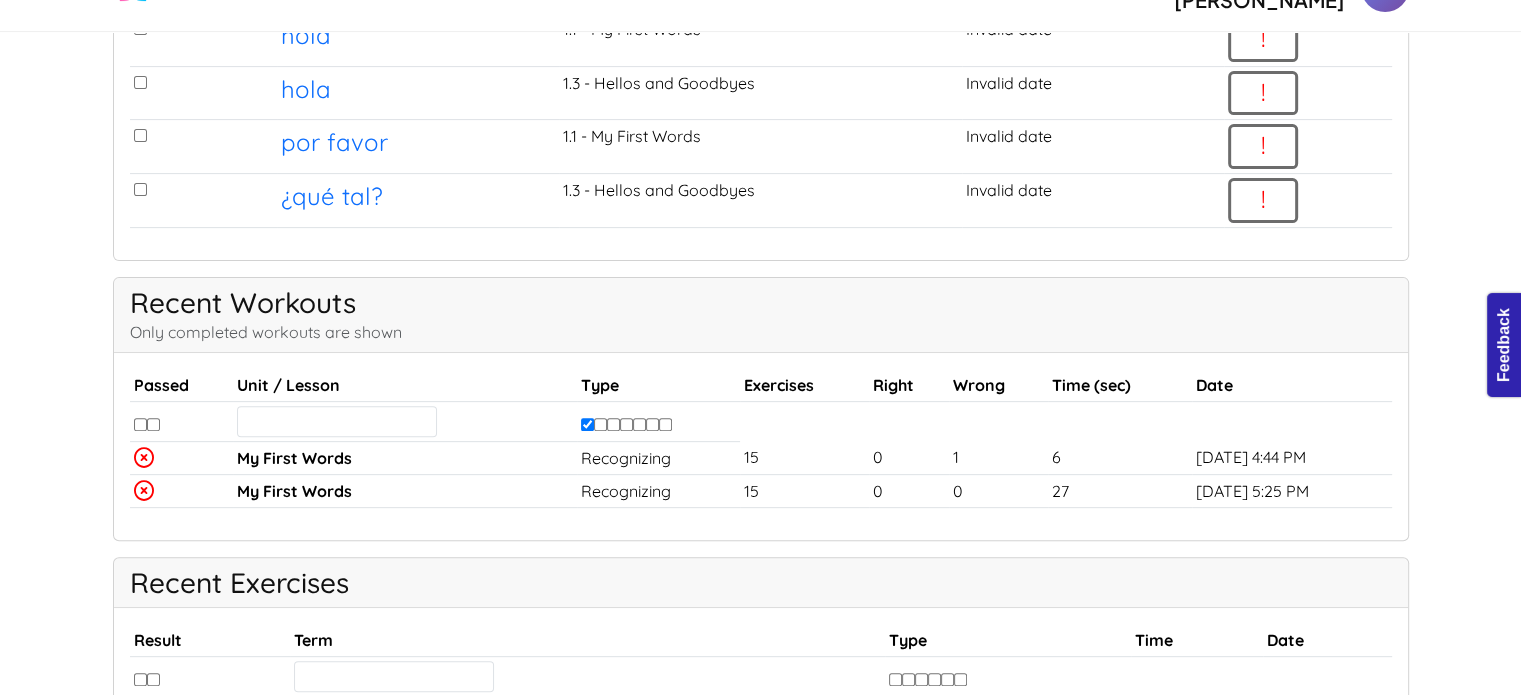 scroll, scrollTop: 646, scrollLeft: 0, axis: vertical 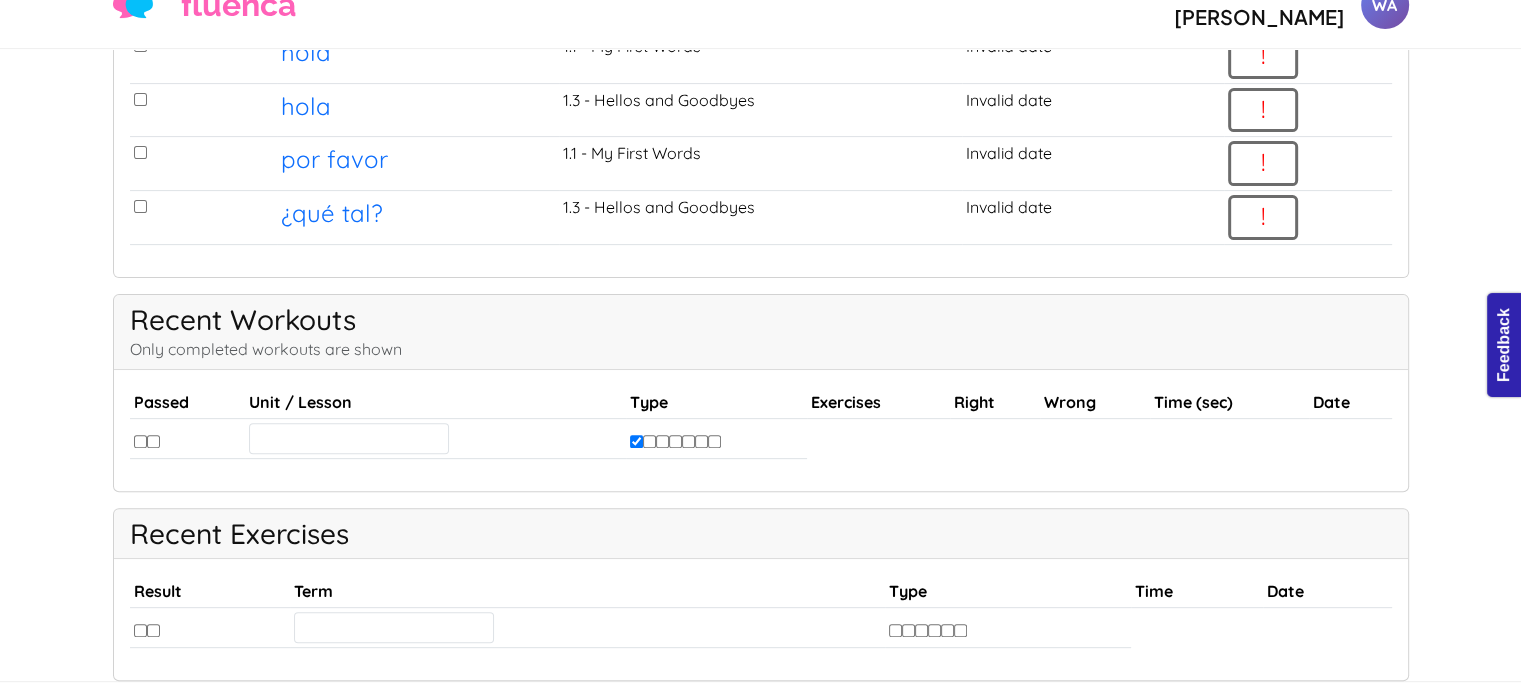 click at bounding box center [636, 441] 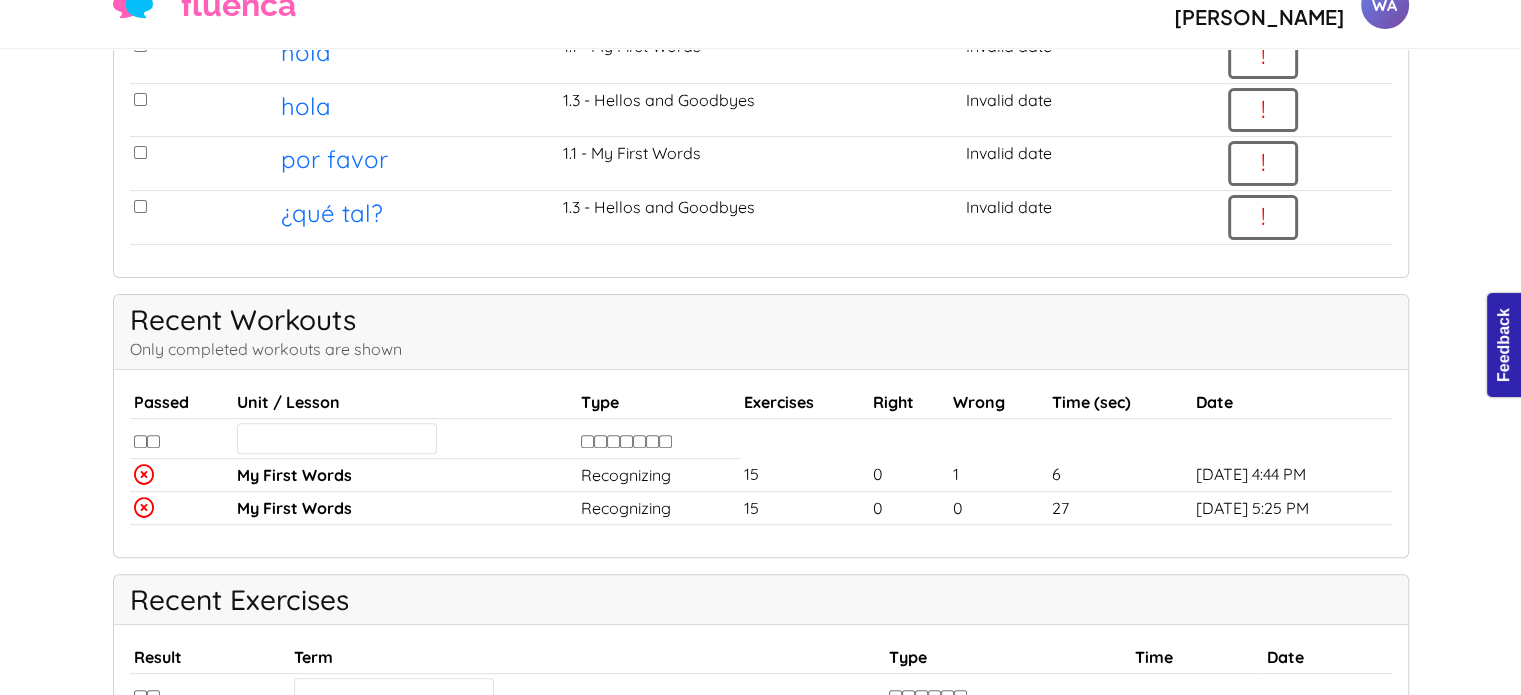 scroll, scrollTop: 663, scrollLeft: 0, axis: vertical 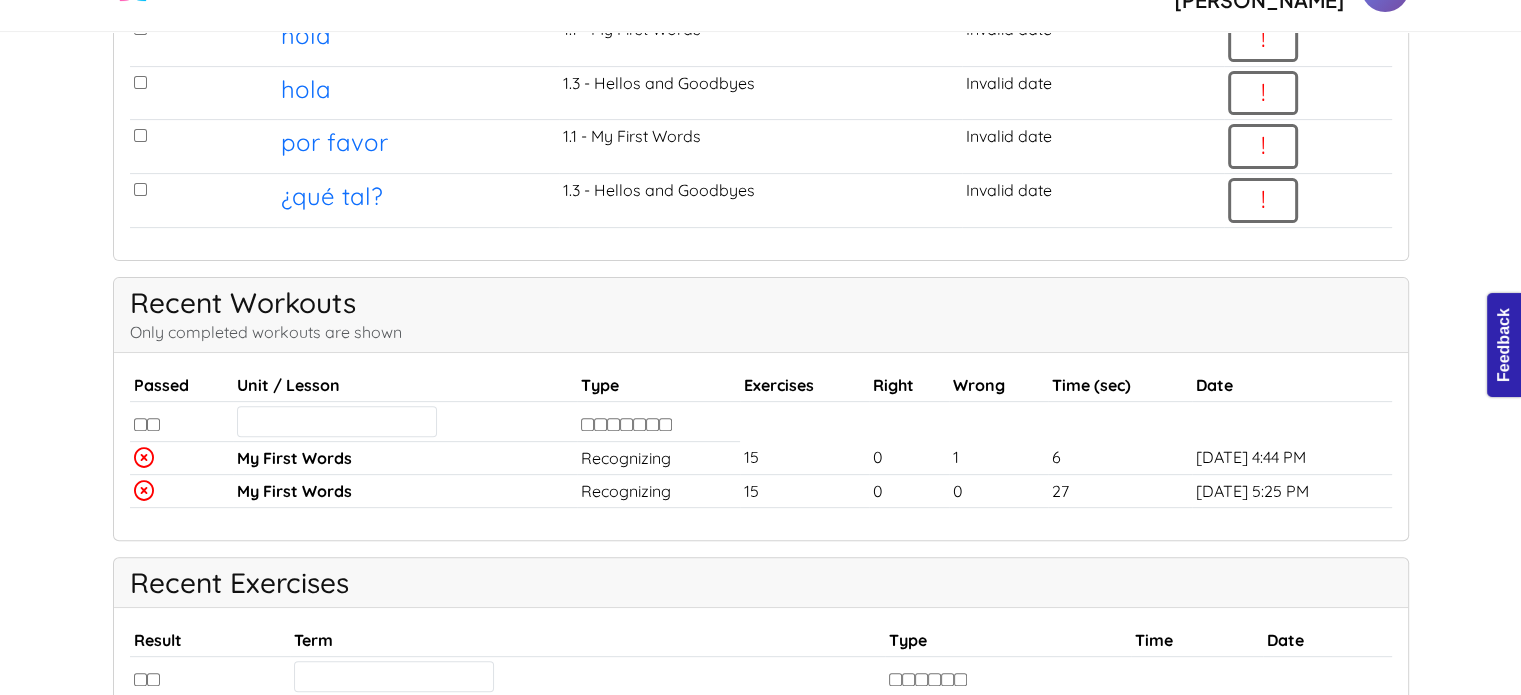 click at bounding box center [626, 424] 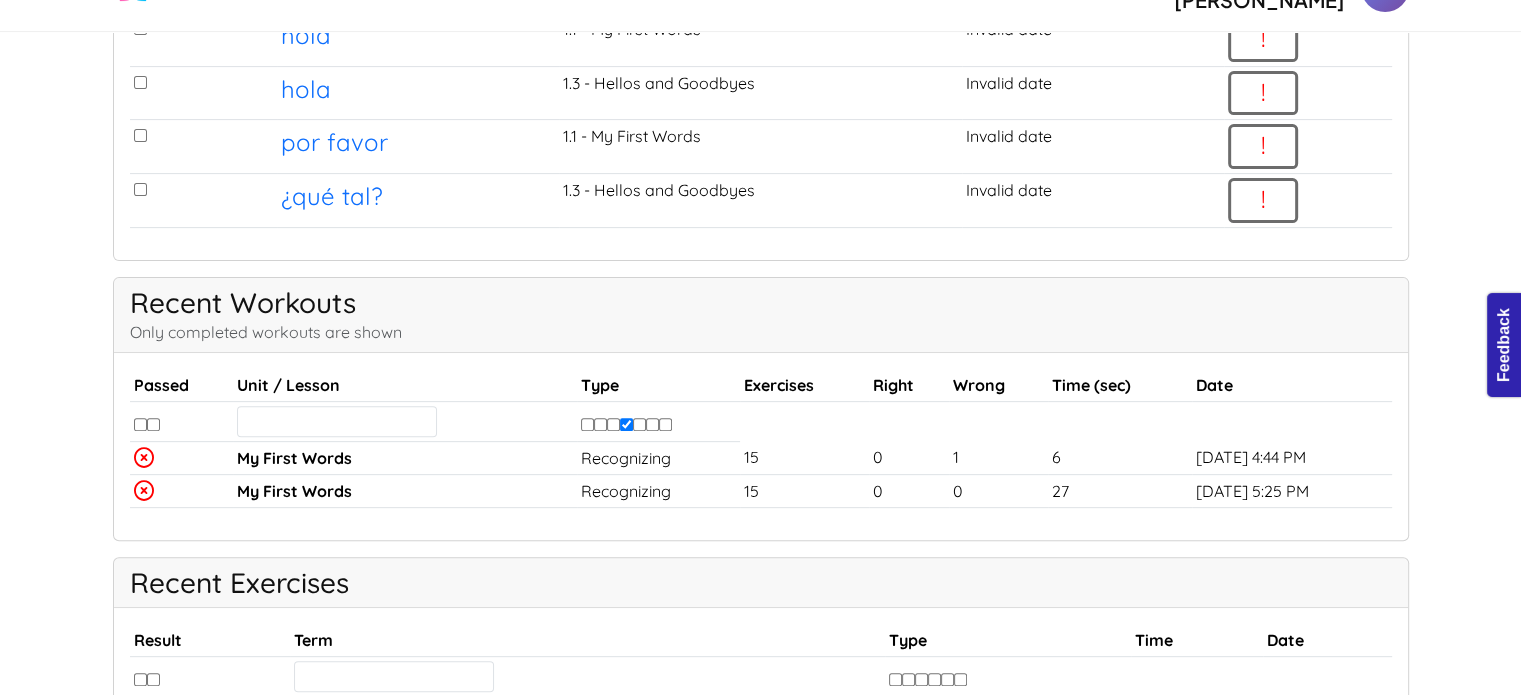 scroll, scrollTop: 646, scrollLeft: 0, axis: vertical 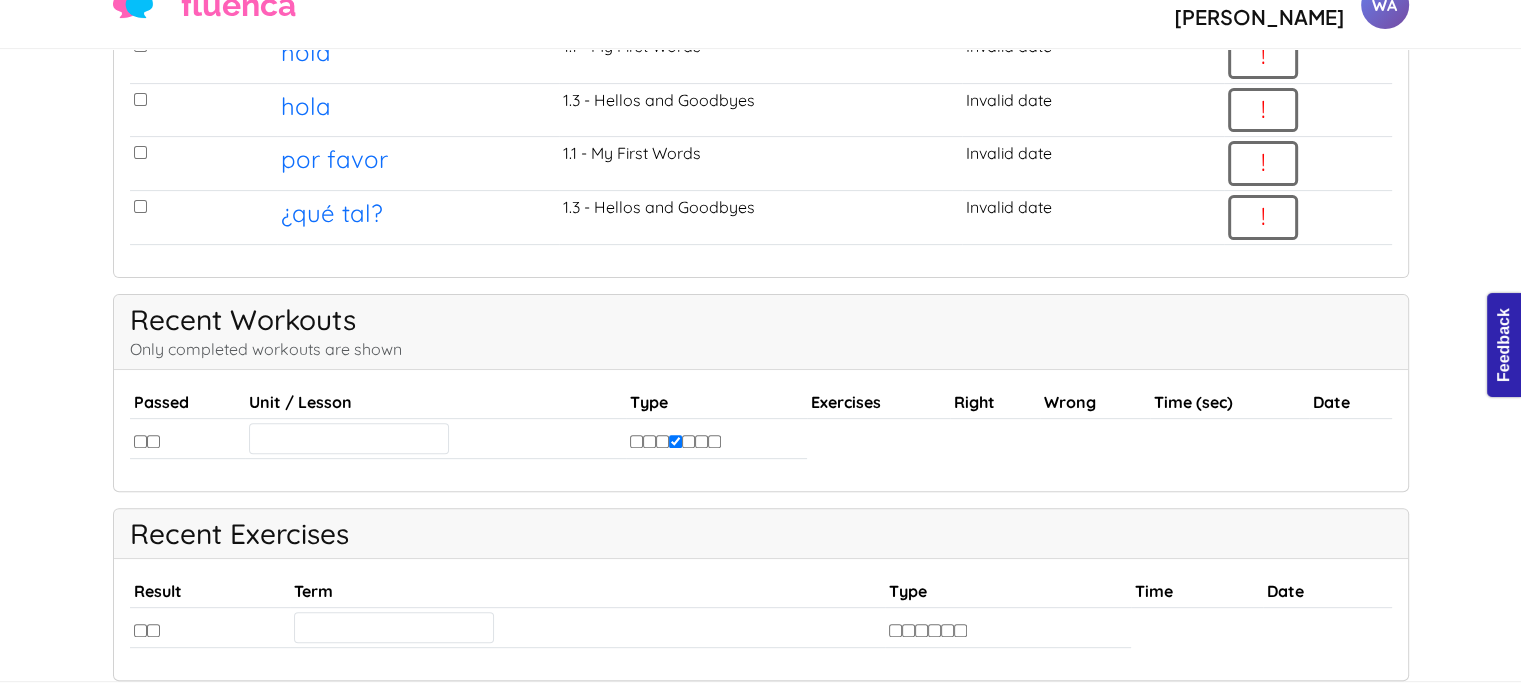 click at bounding box center (675, 441) 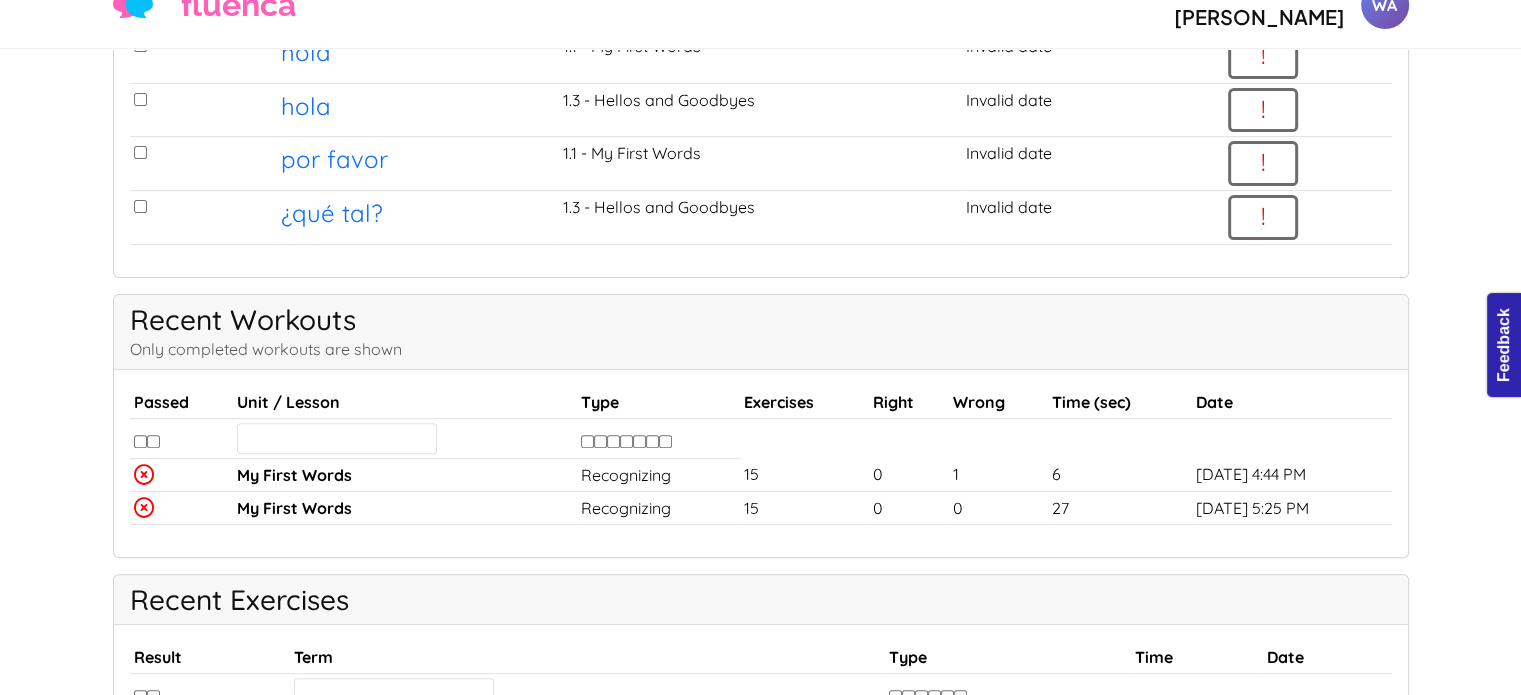 scroll, scrollTop: 663, scrollLeft: 0, axis: vertical 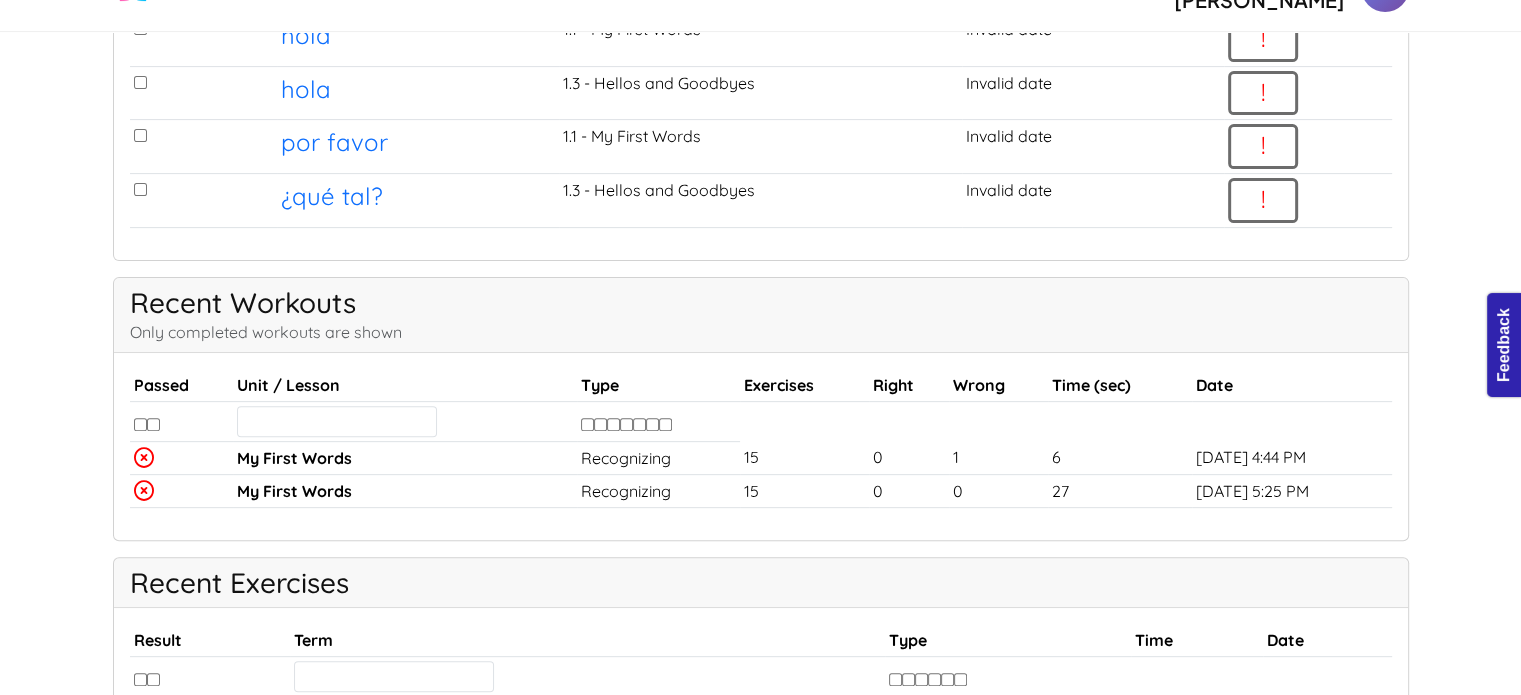 click at bounding box center (600, 424) 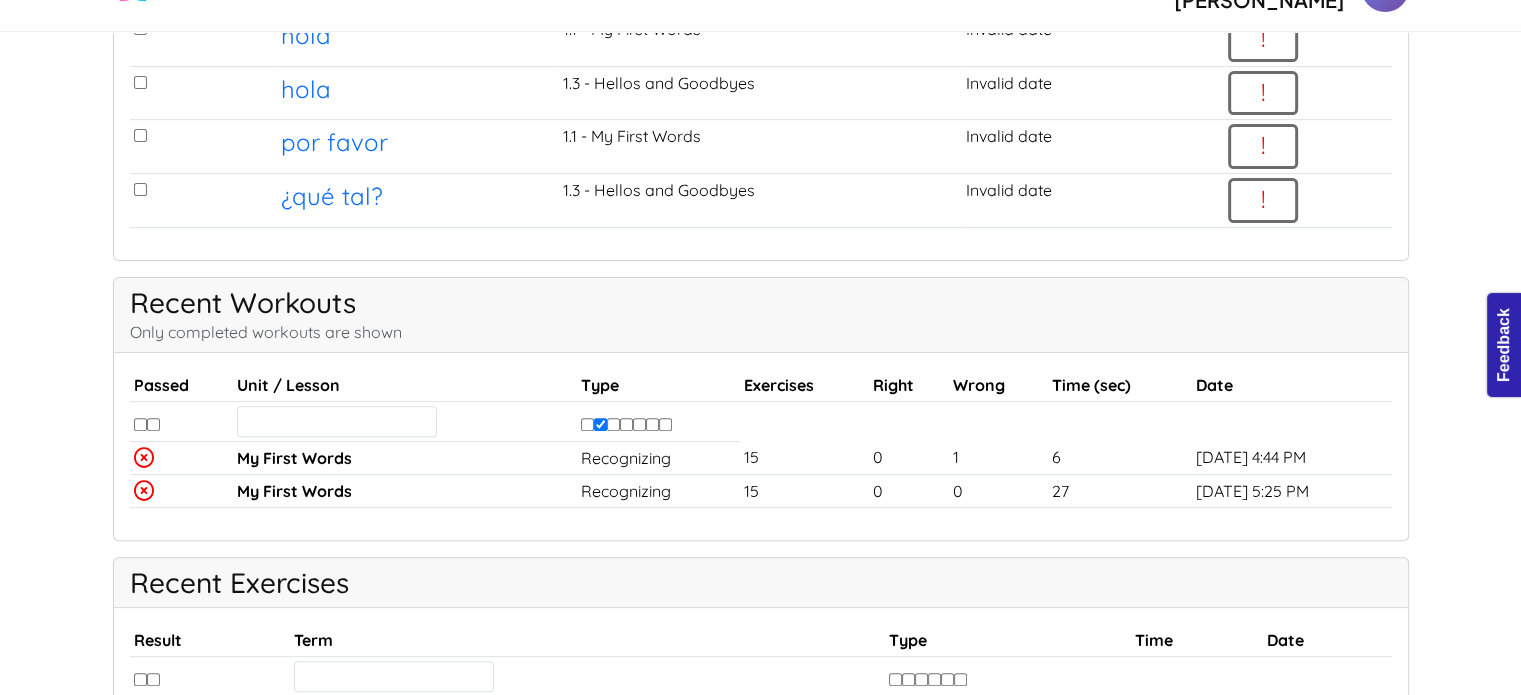 click at bounding box center [600, 424] 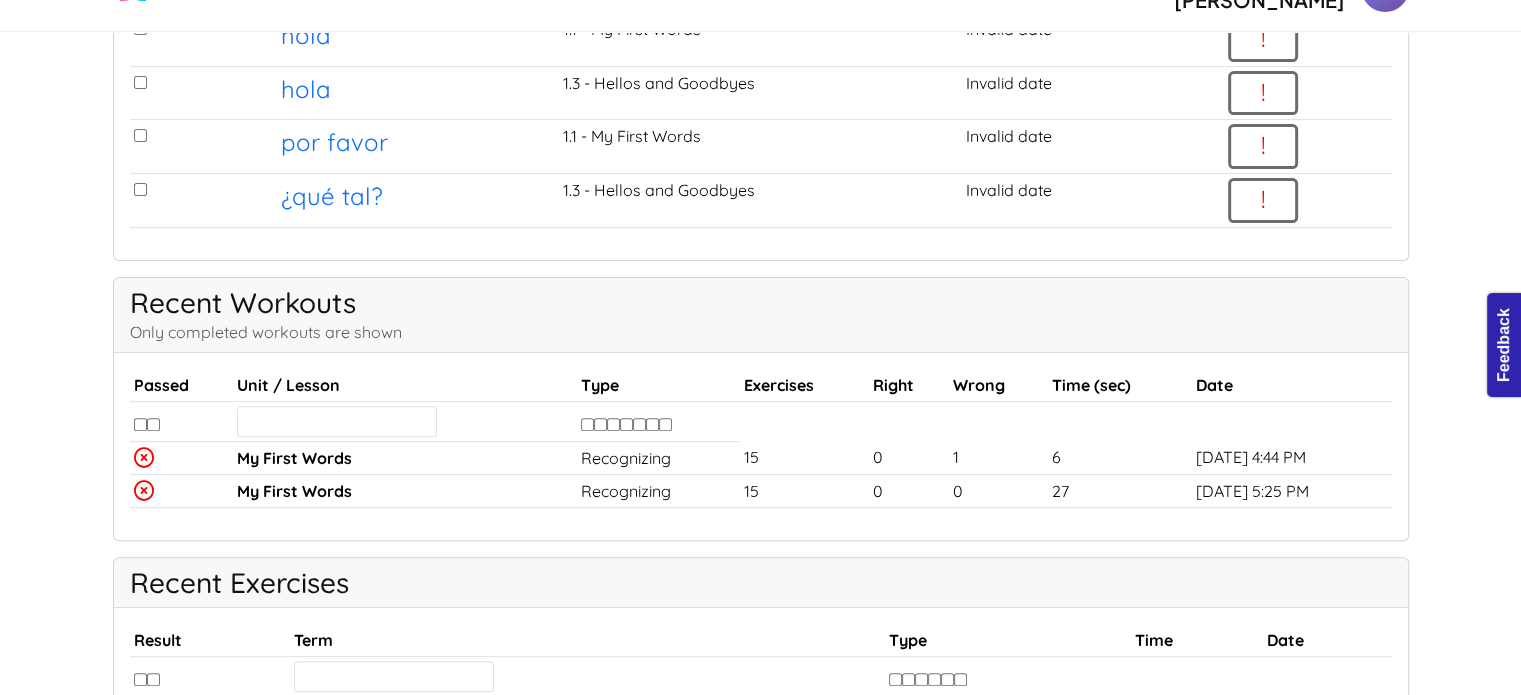 click at bounding box center (613, 424) 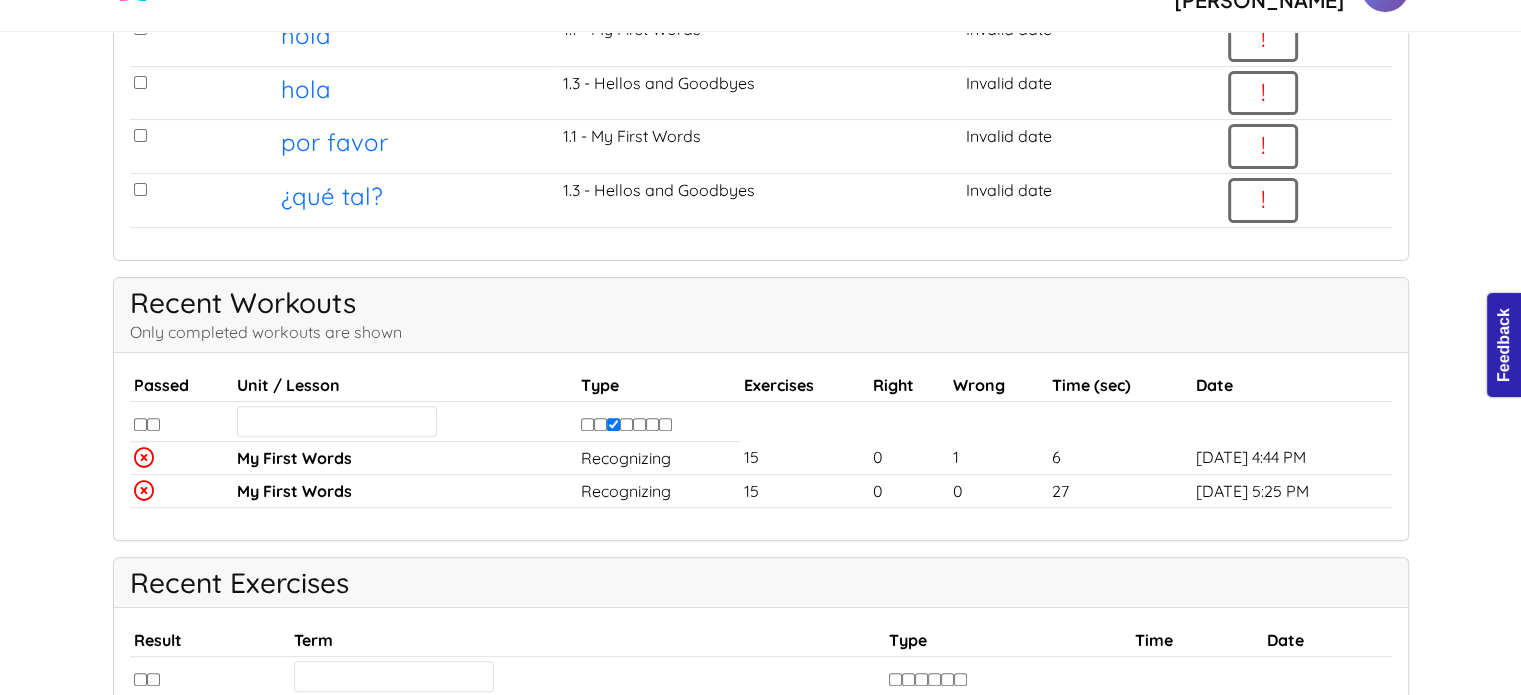 scroll, scrollTop: 646, scrollLeft: 0, axis: vertical 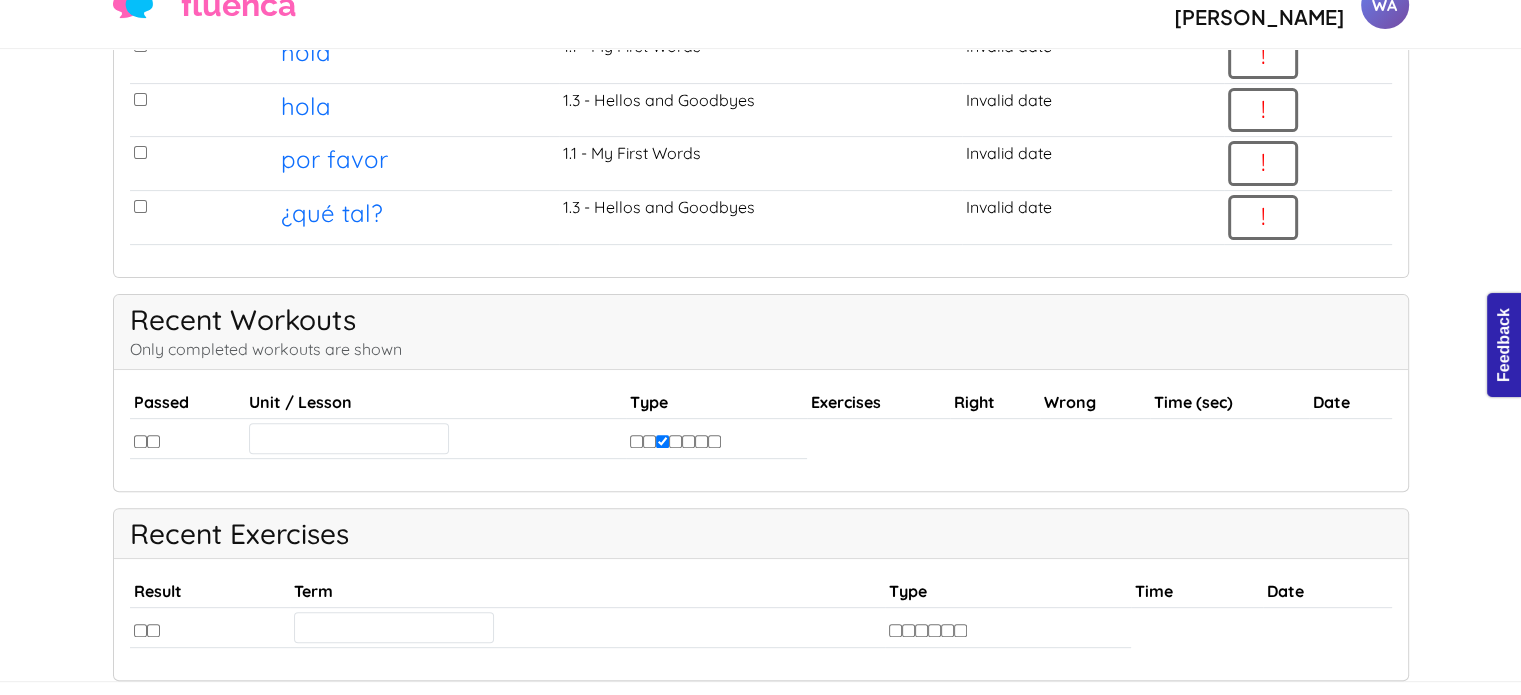 click at bounding box center (662, 441) 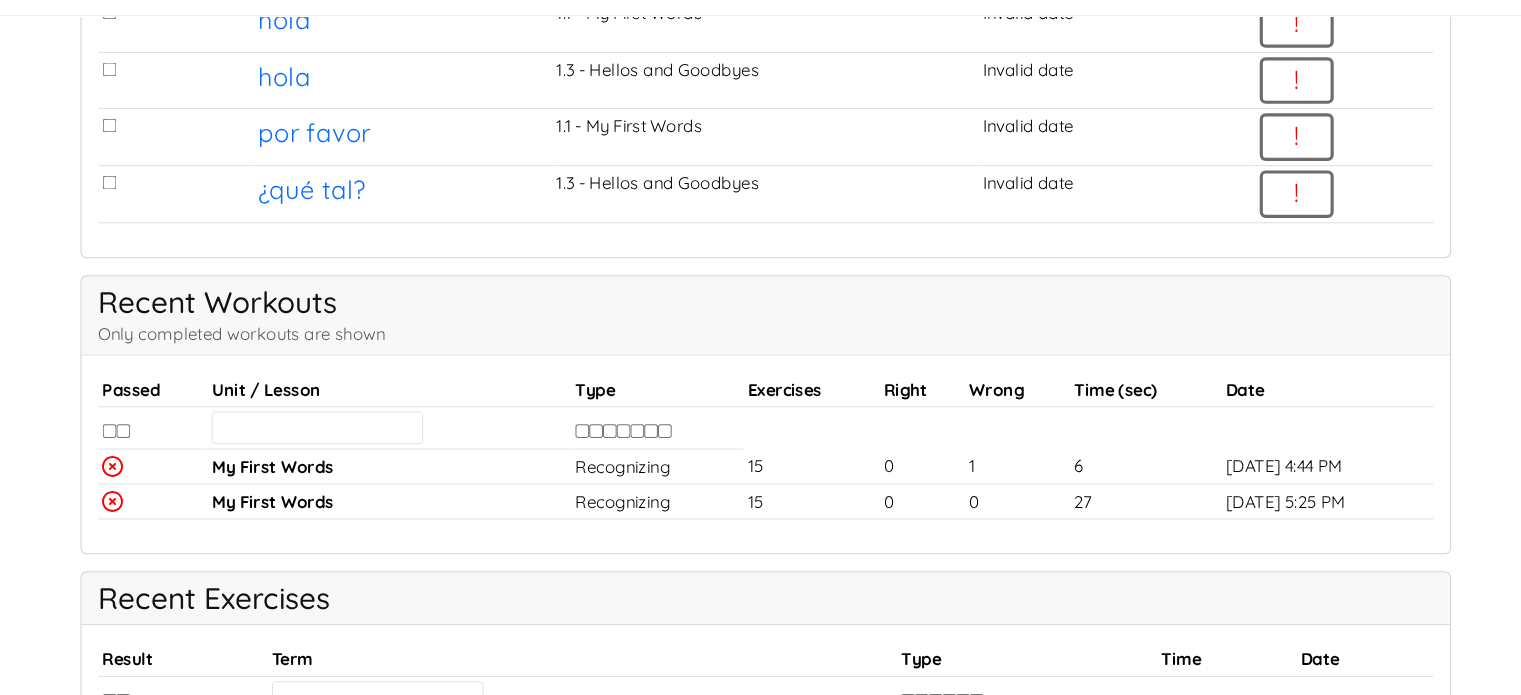 scroll, scrollTop: 663, scrollLeft: 0, axis: vertical 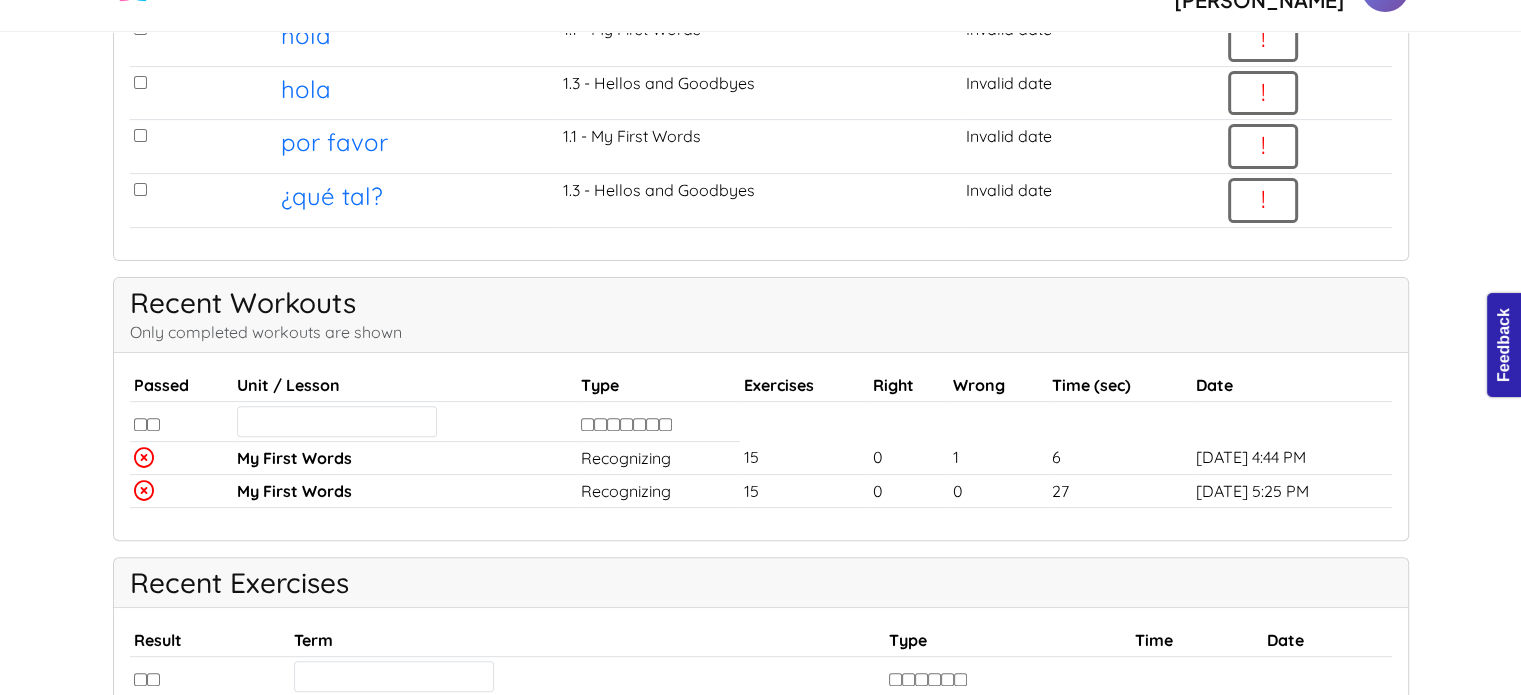 click at bounding box center [665, 424] 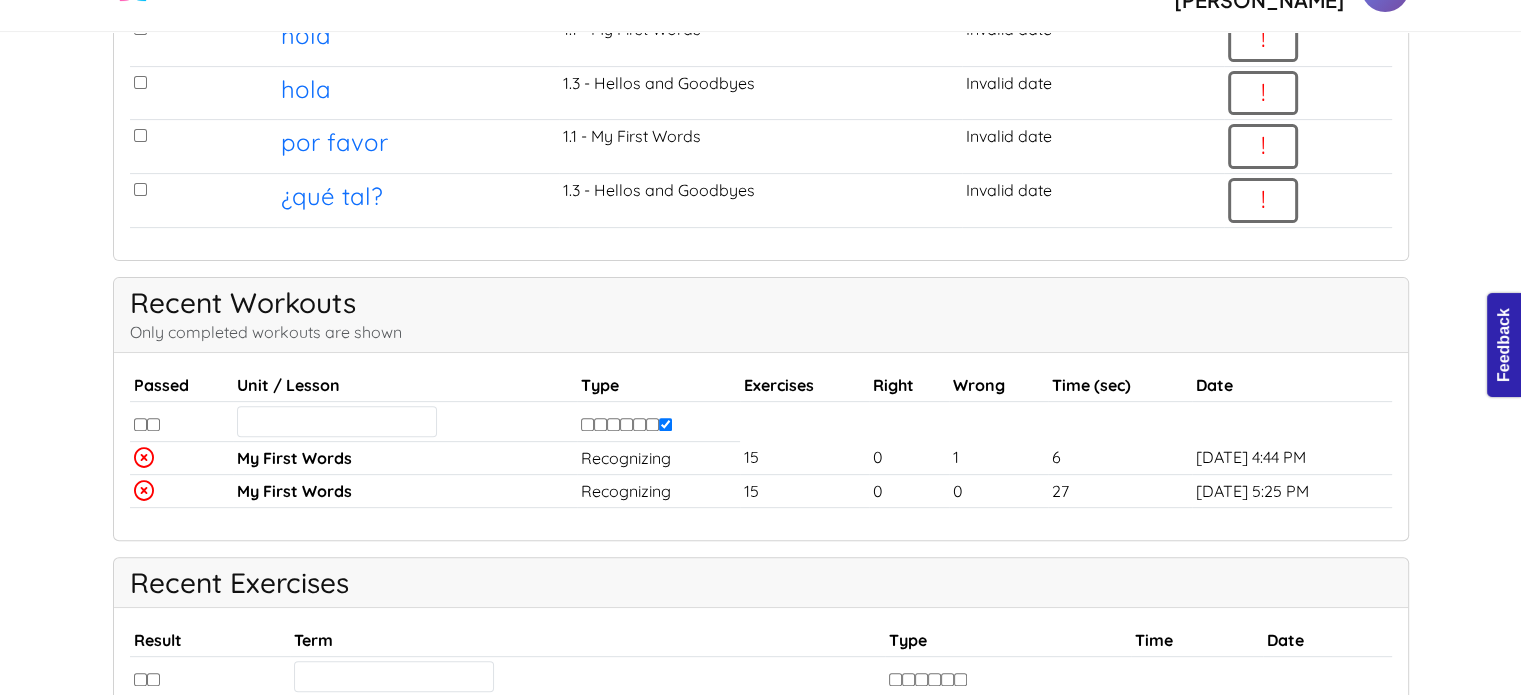 scroll, scrollTop: 646, scrollLeft: 0, axis: vertical 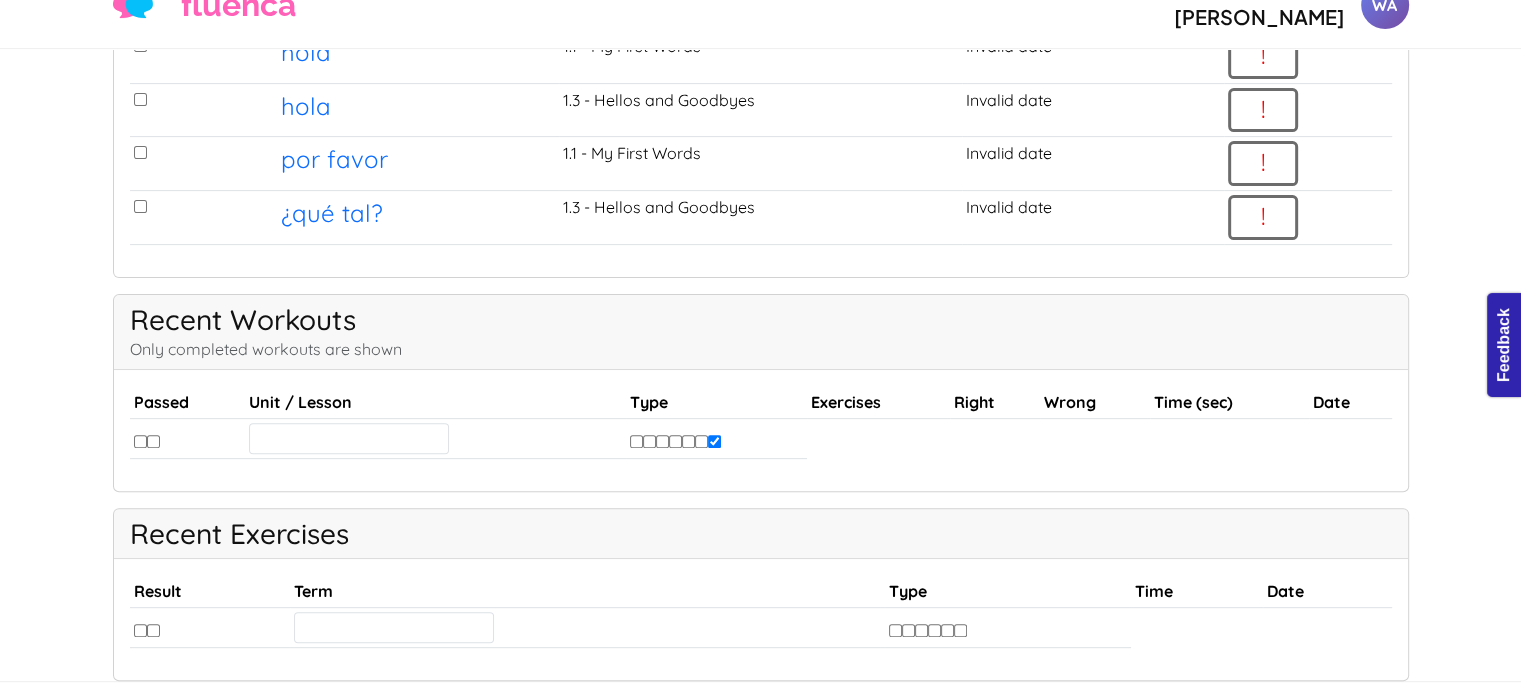 click at bounding box center (714, 441) 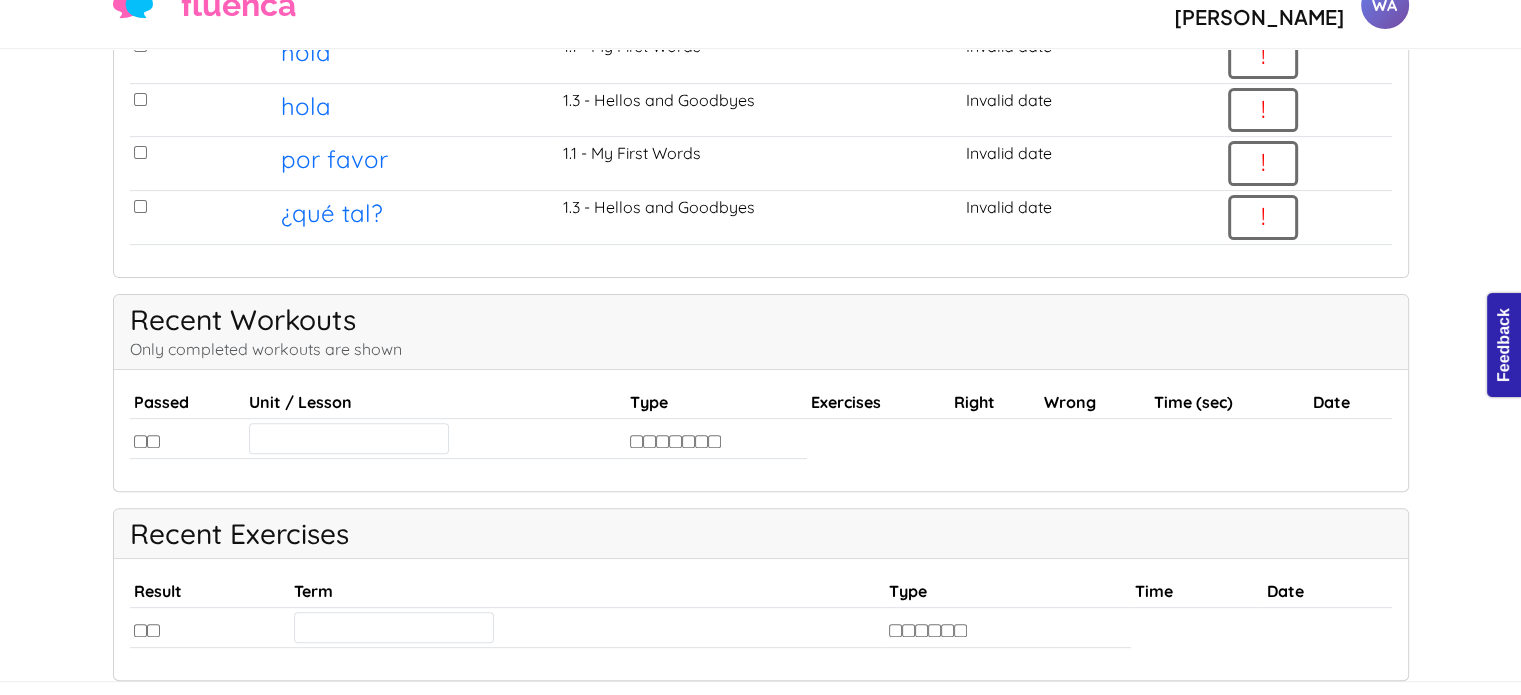 scroll, scrollTop: 663, scrollLeft: 0, axis: vertical 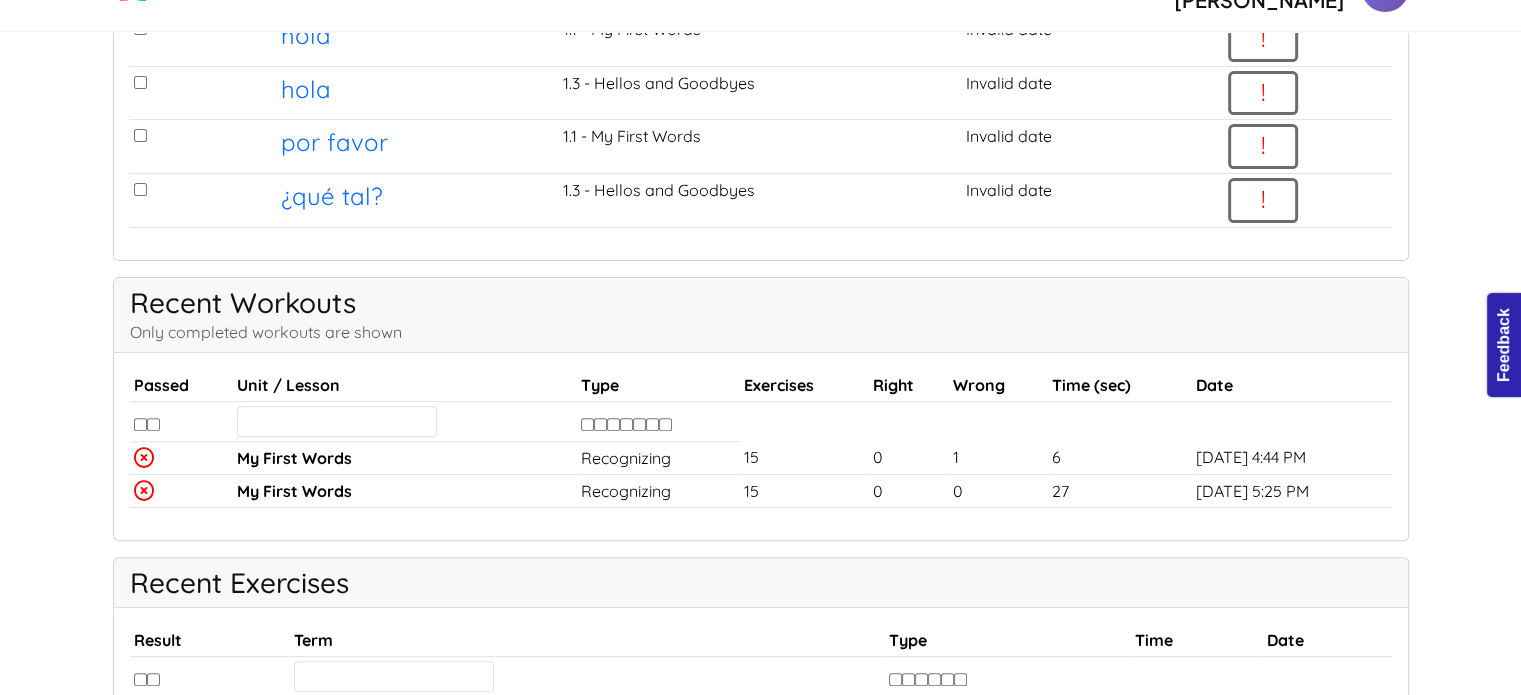 click at bounding box center (182, 421) 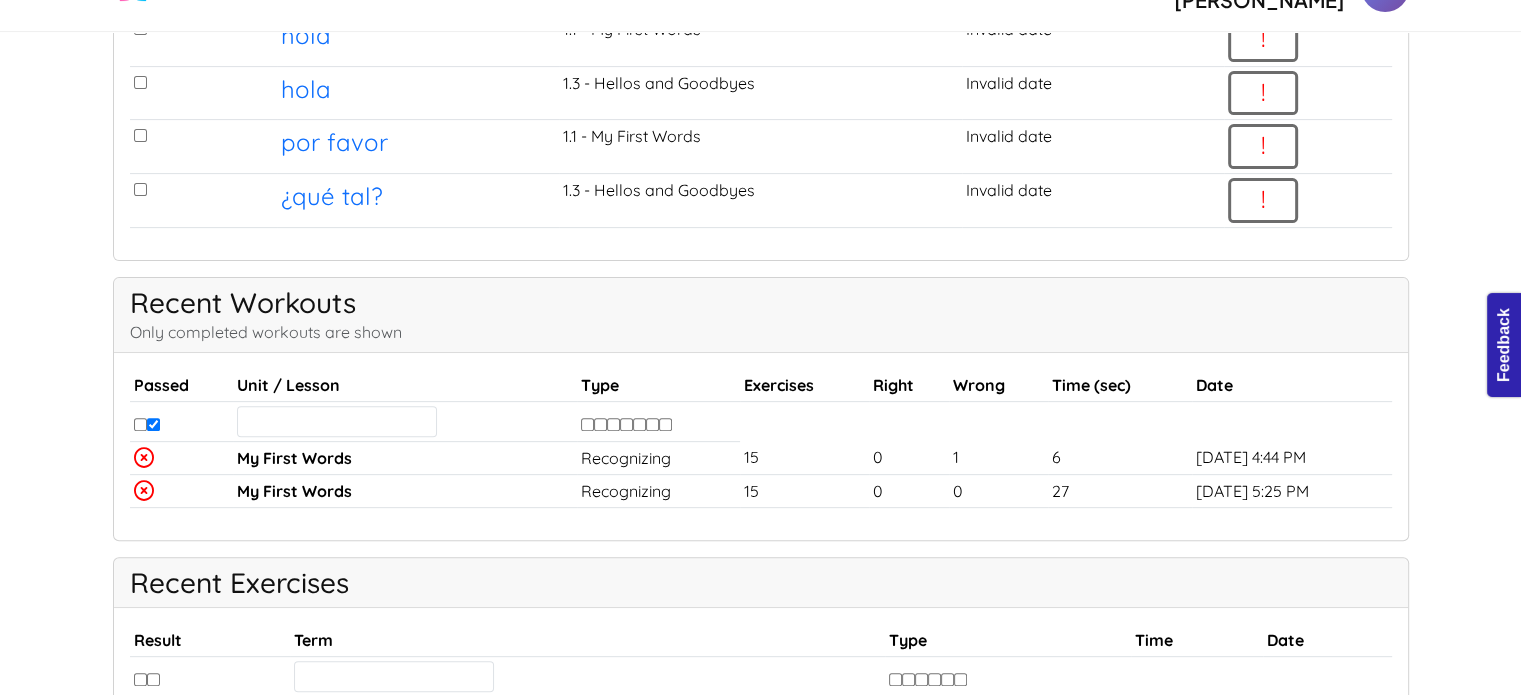 click at bounding box center (153, 424) 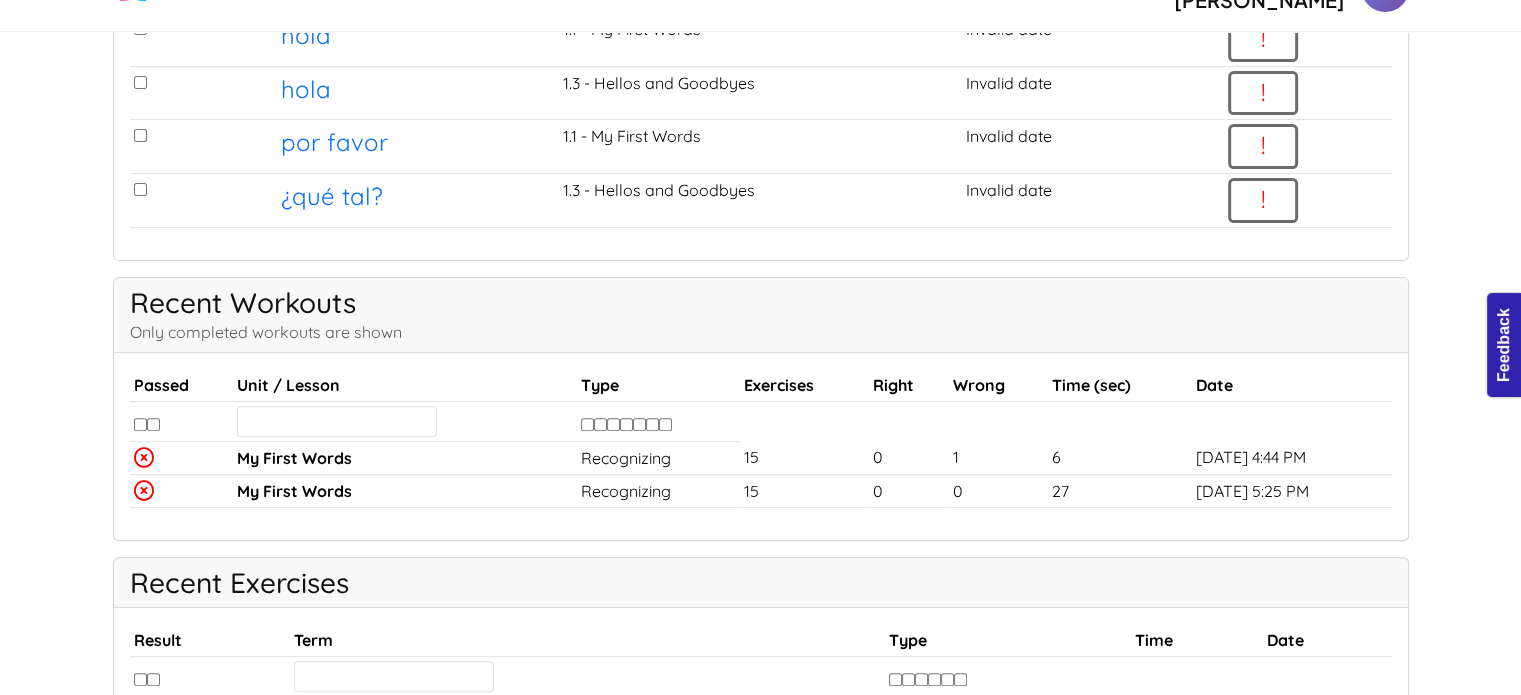 click at bounding box center [140, 424] 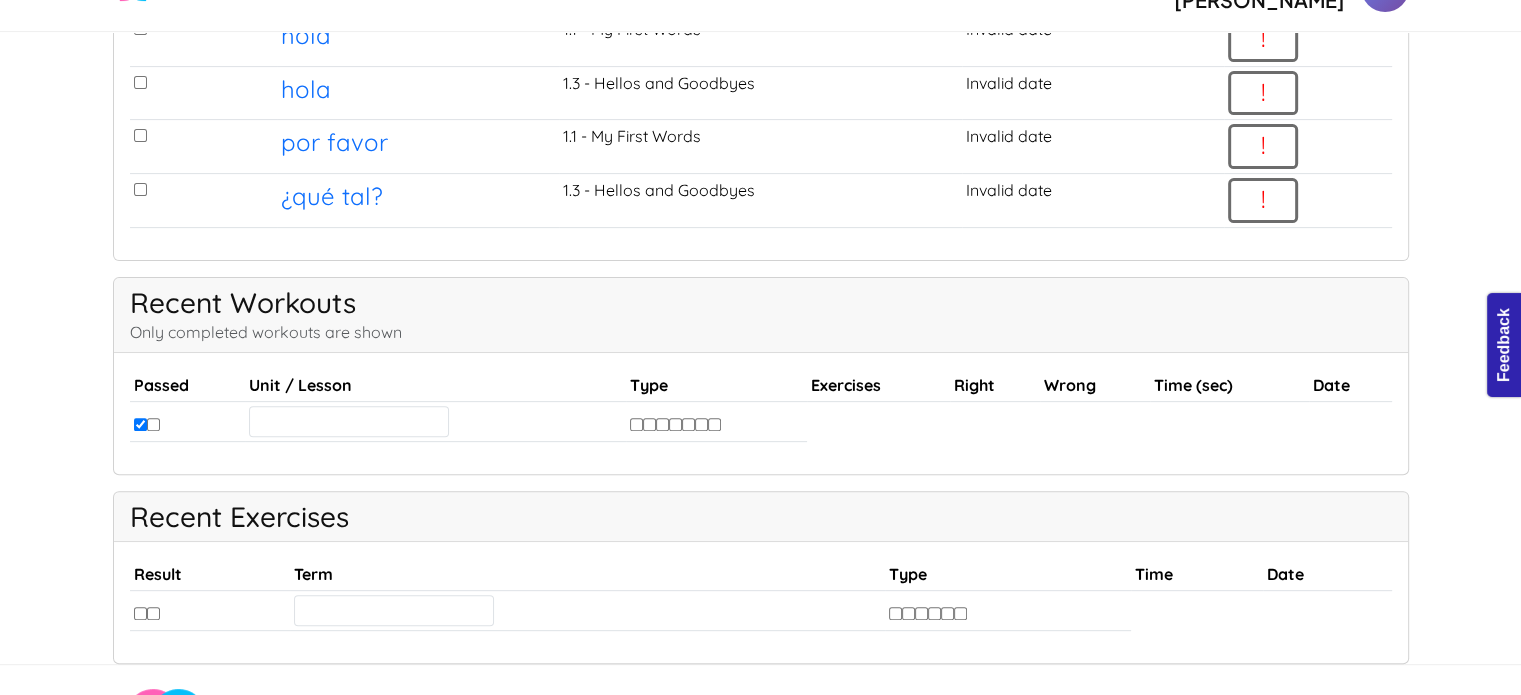 scroll, scrollTop: 646, scrollLeft: 0, axis: vertical 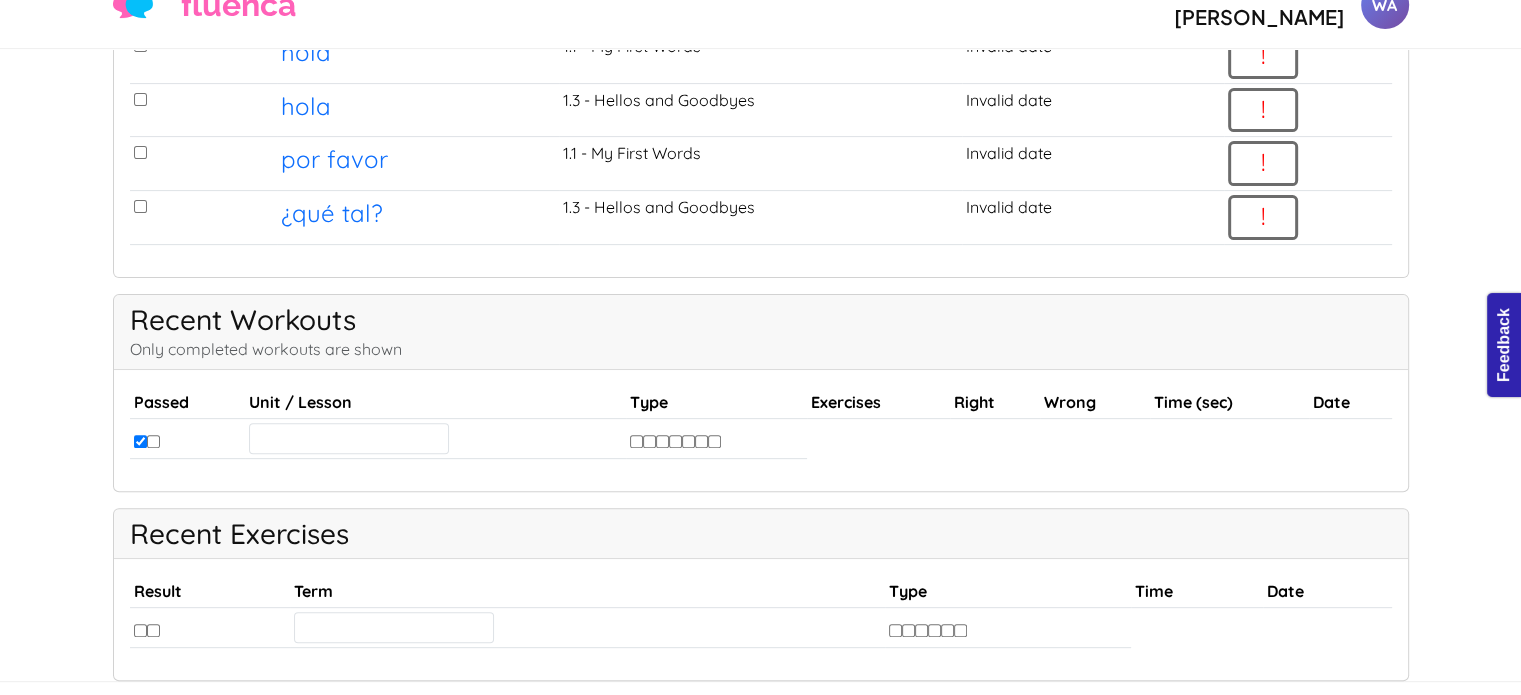 click at bounding box center [140, 441] 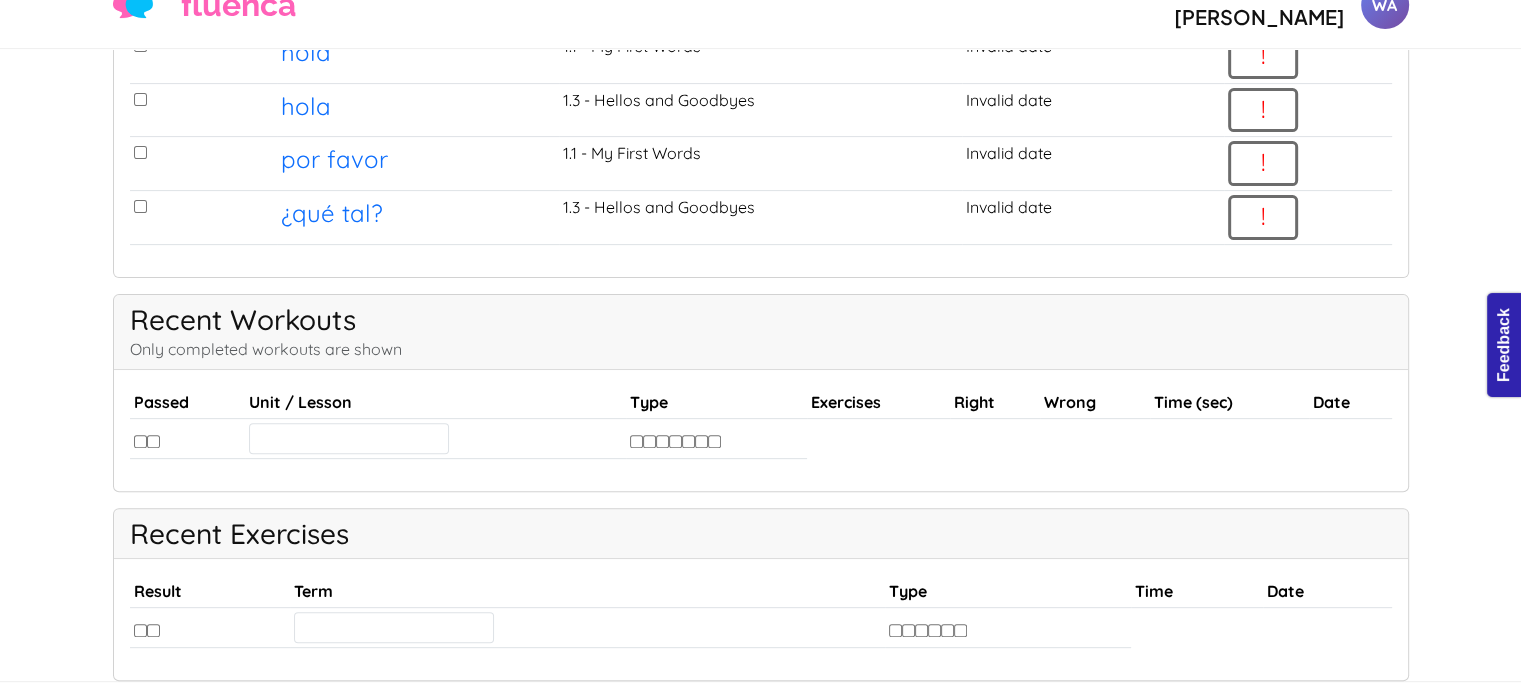 scroll, scrollTop: 663, scrollLeft: 0, axis: vertical 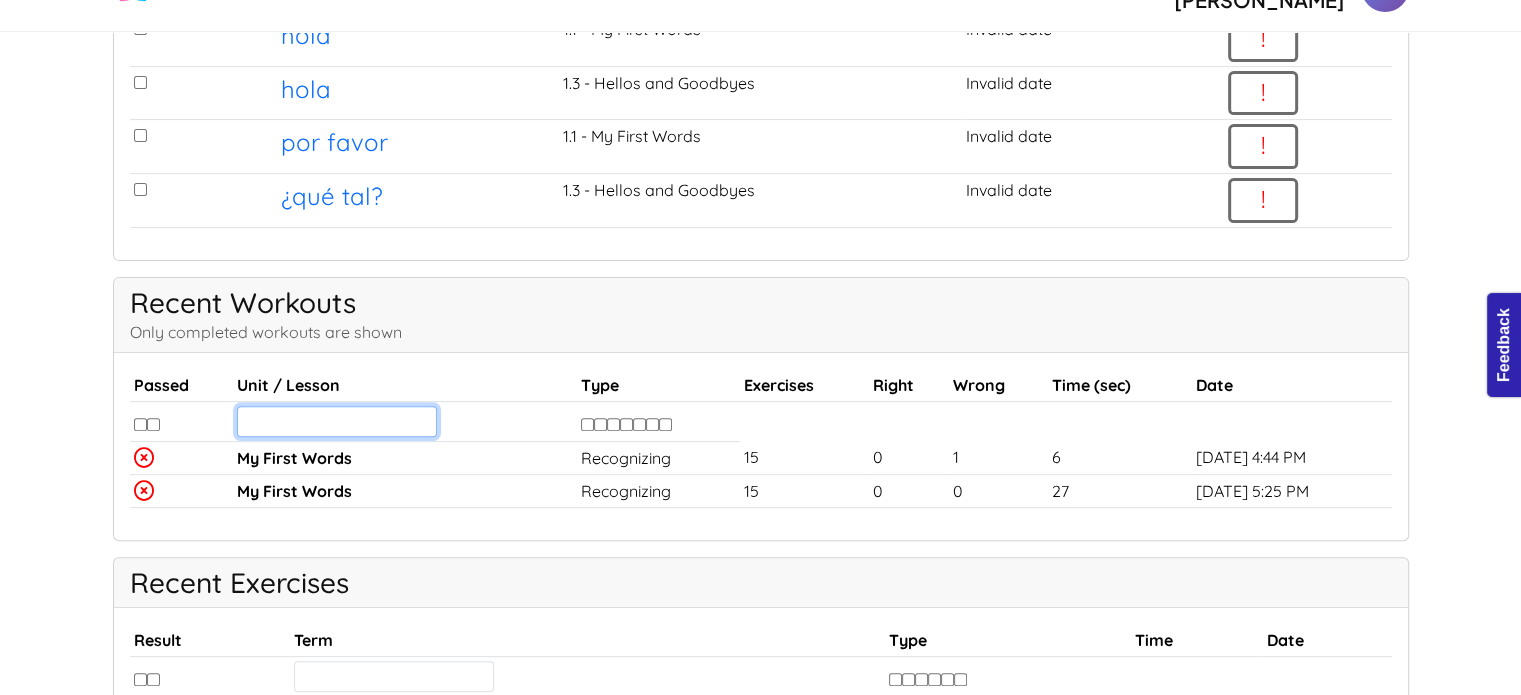 click at bounding box center (337, 421) 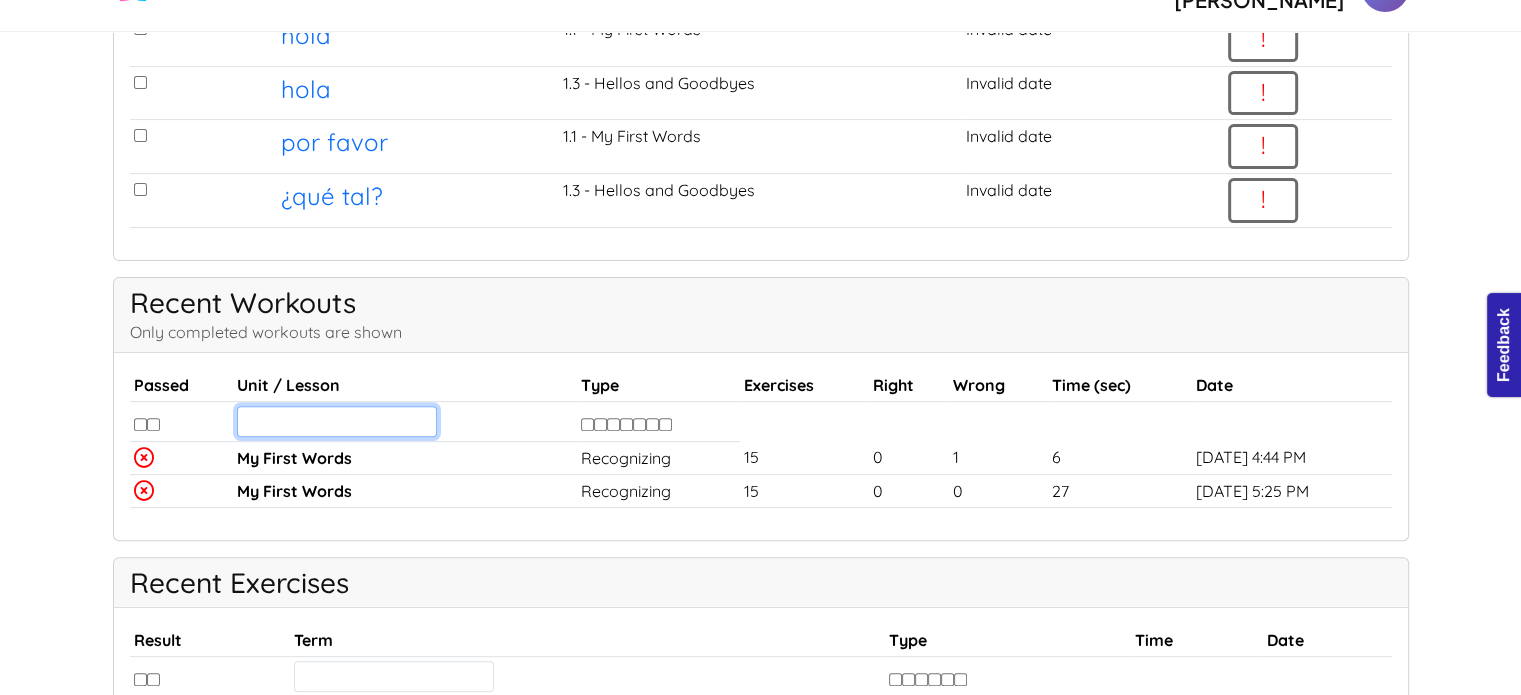 type on "u" 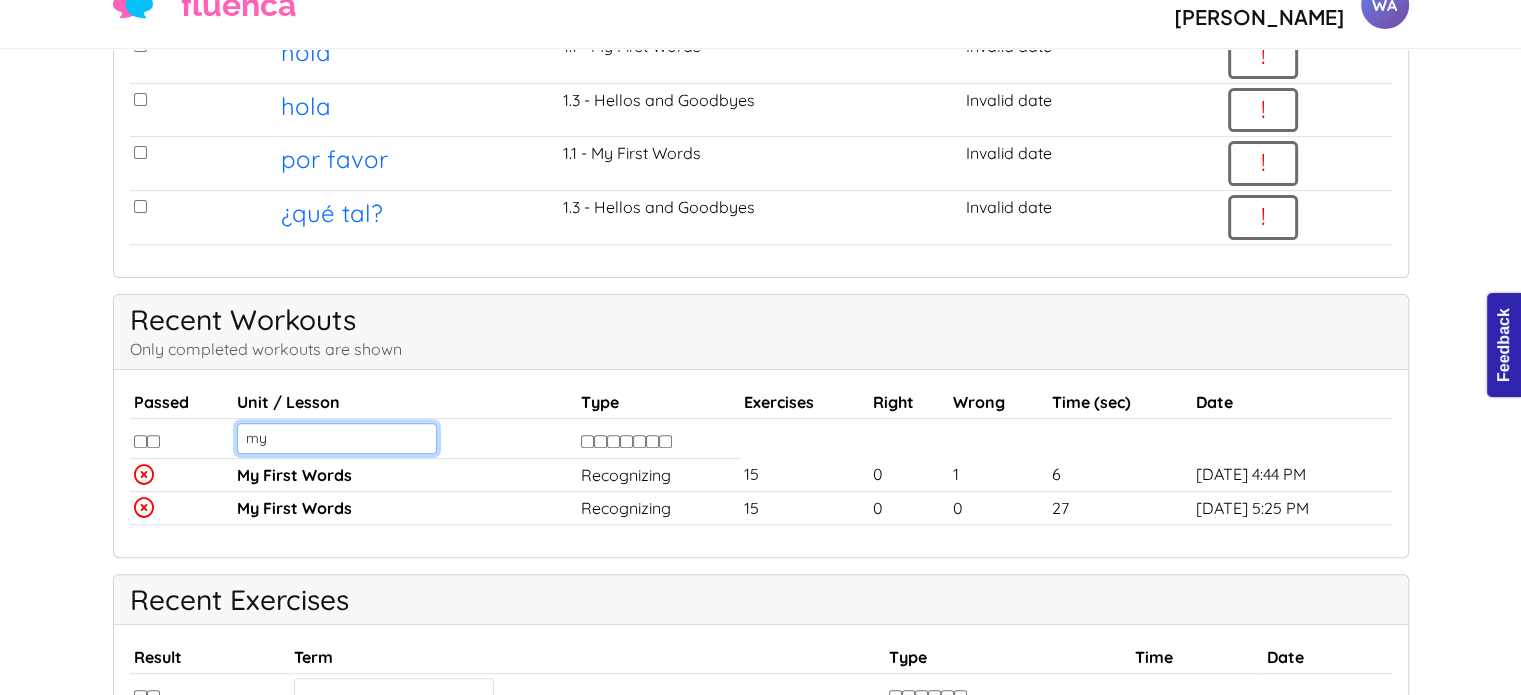 scroll, scrollTop: 663, scrollLeft: 0, axis: vertical 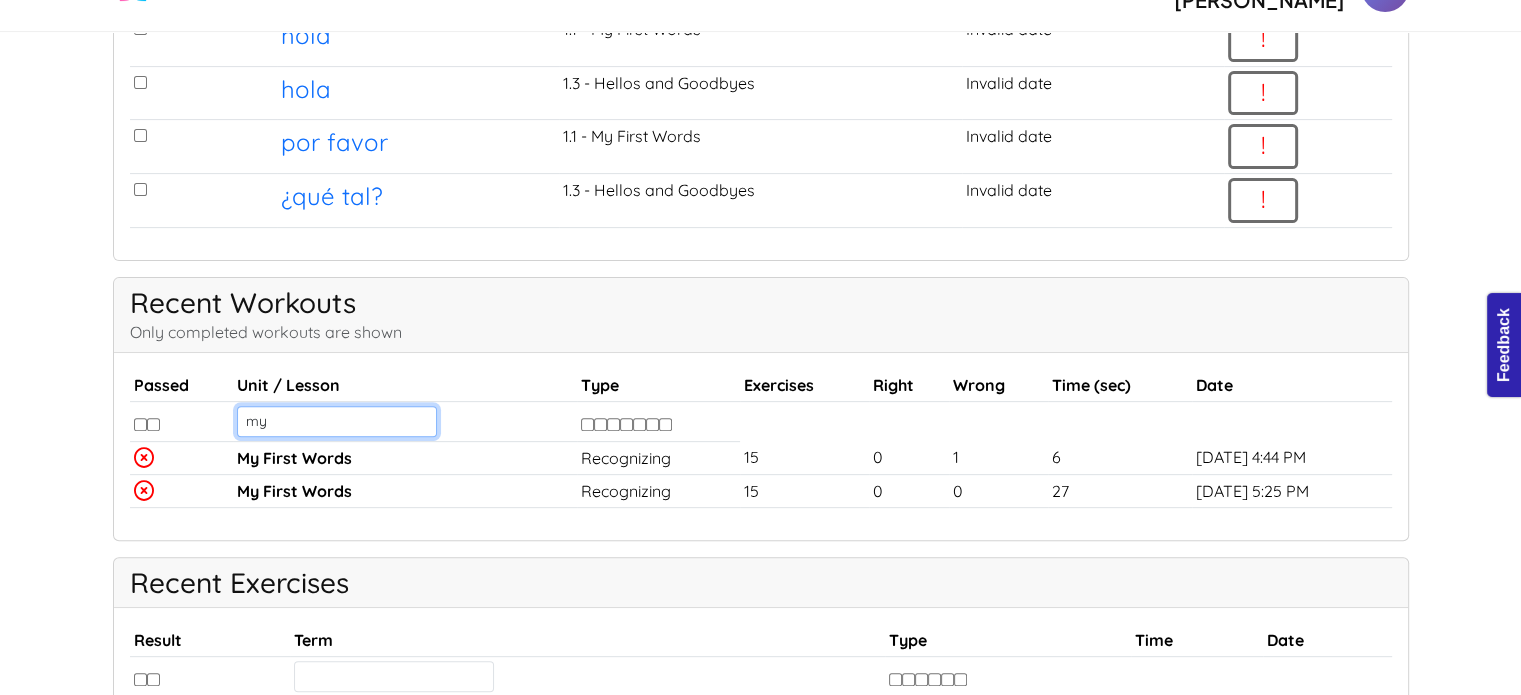 type on "m" 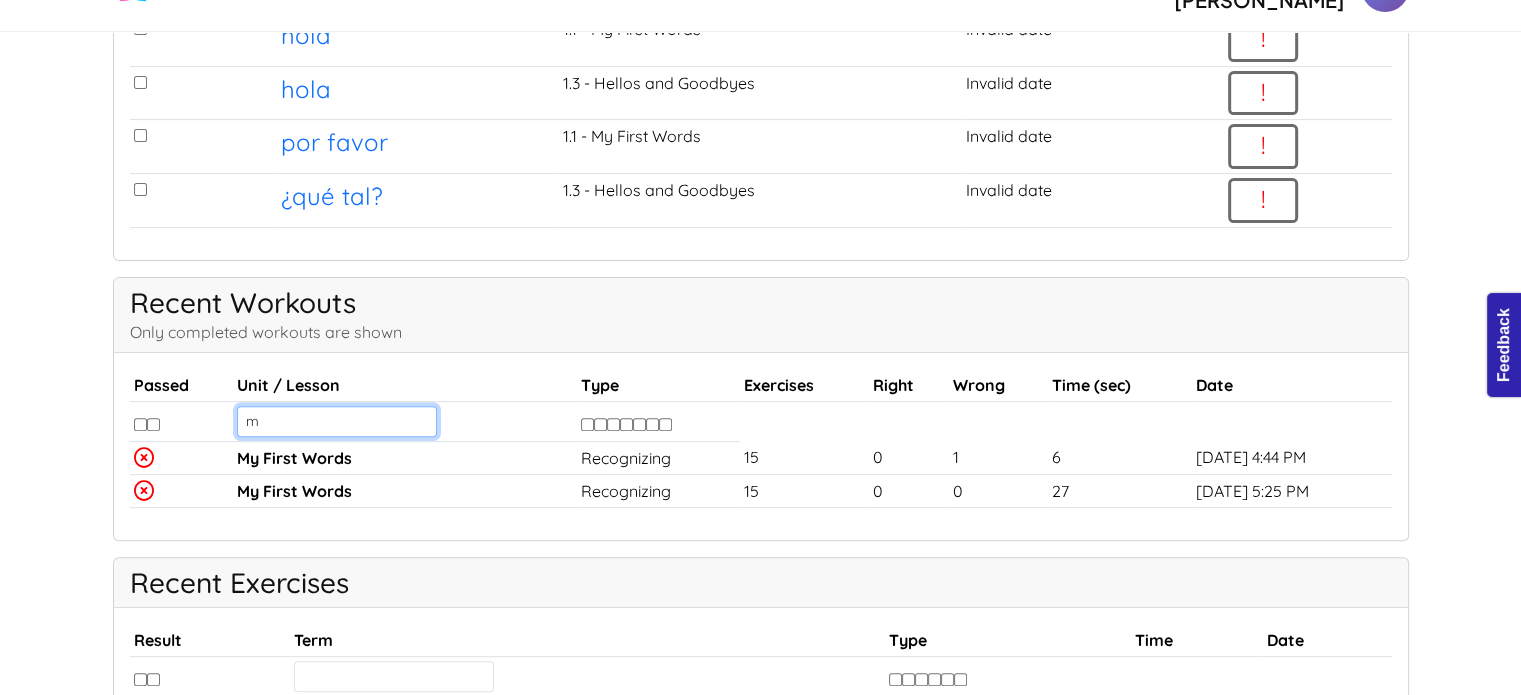 type 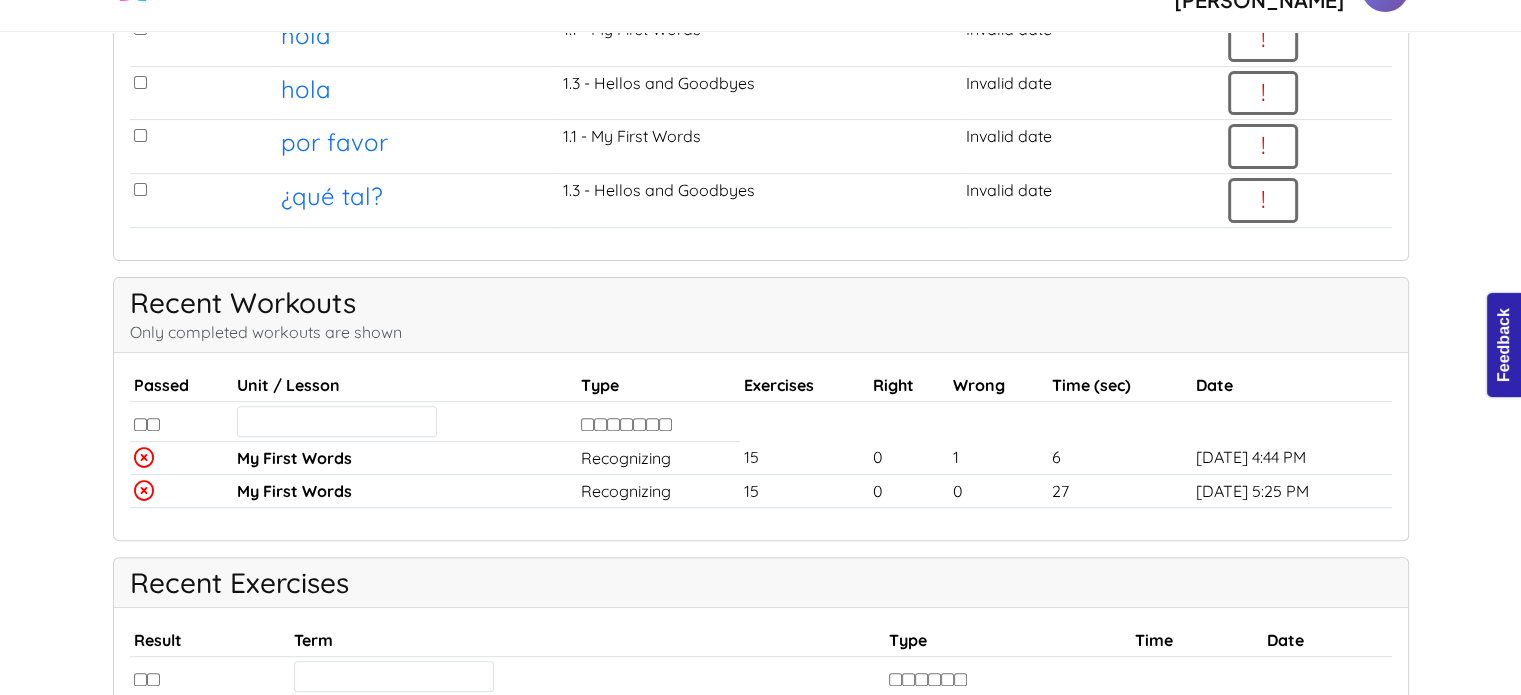 click on "Unit / Lesson" at bounding box center [404, 385] 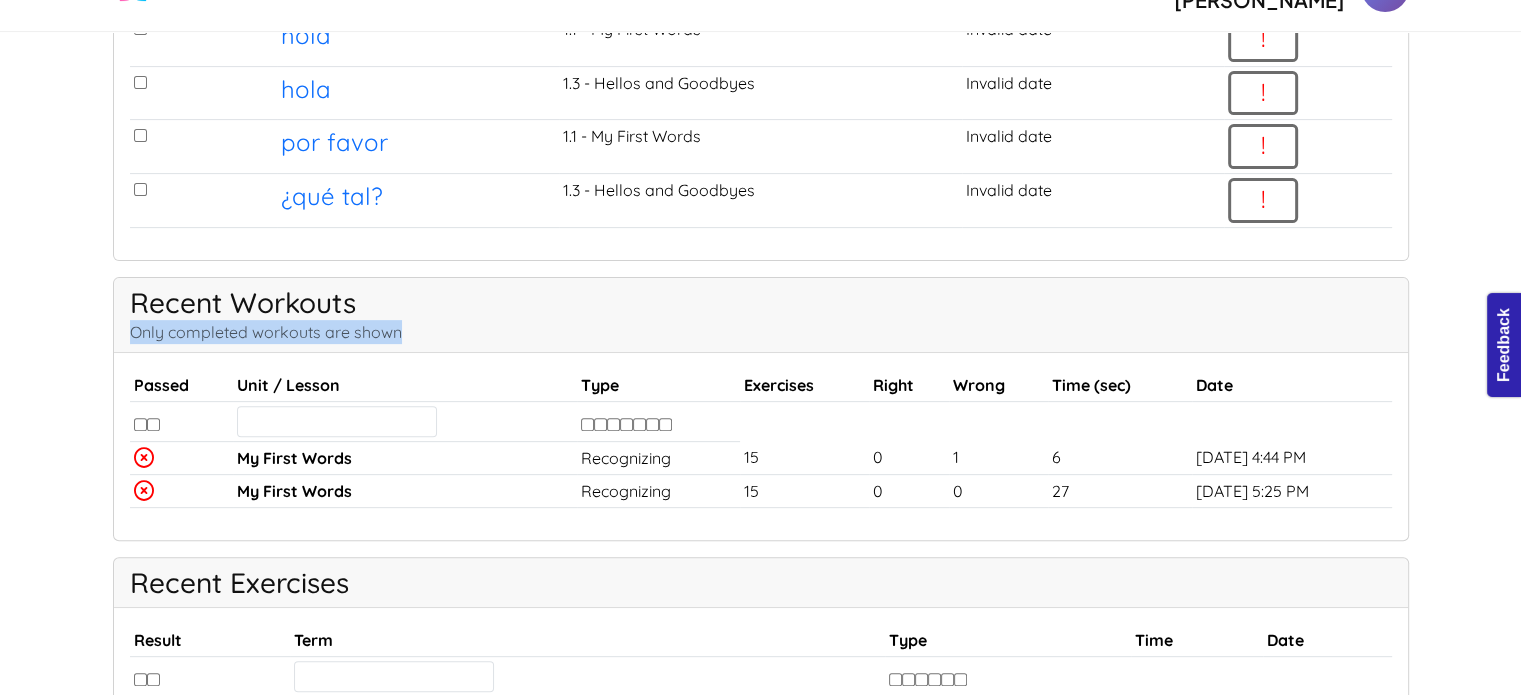 drag, startPoint x: 364, startPoint y: 213, endPoint x: 120, endPoint y: 219, distance: 244.07376 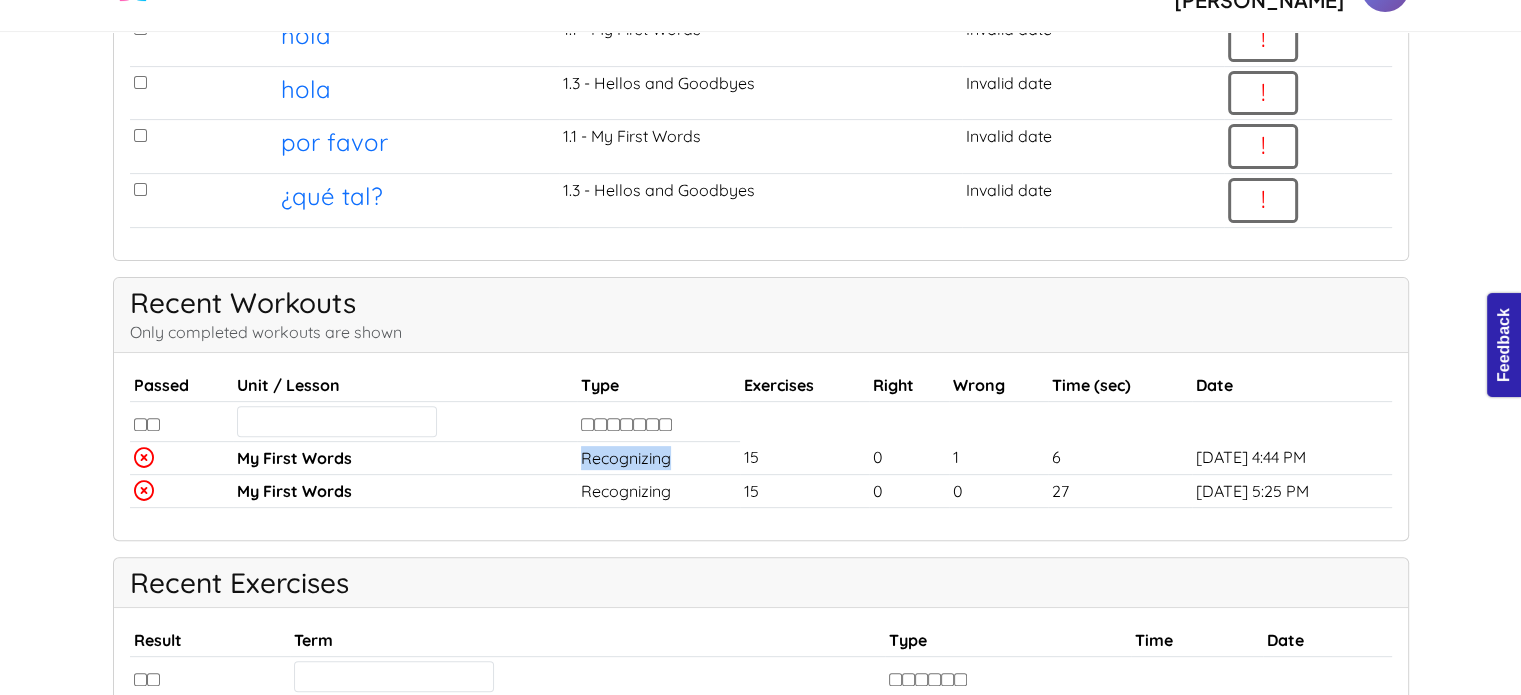 drag, startPoint x: 587, startPoint y: 319, endPoint x: 680, endPoint y: 316, distance: 93.04838 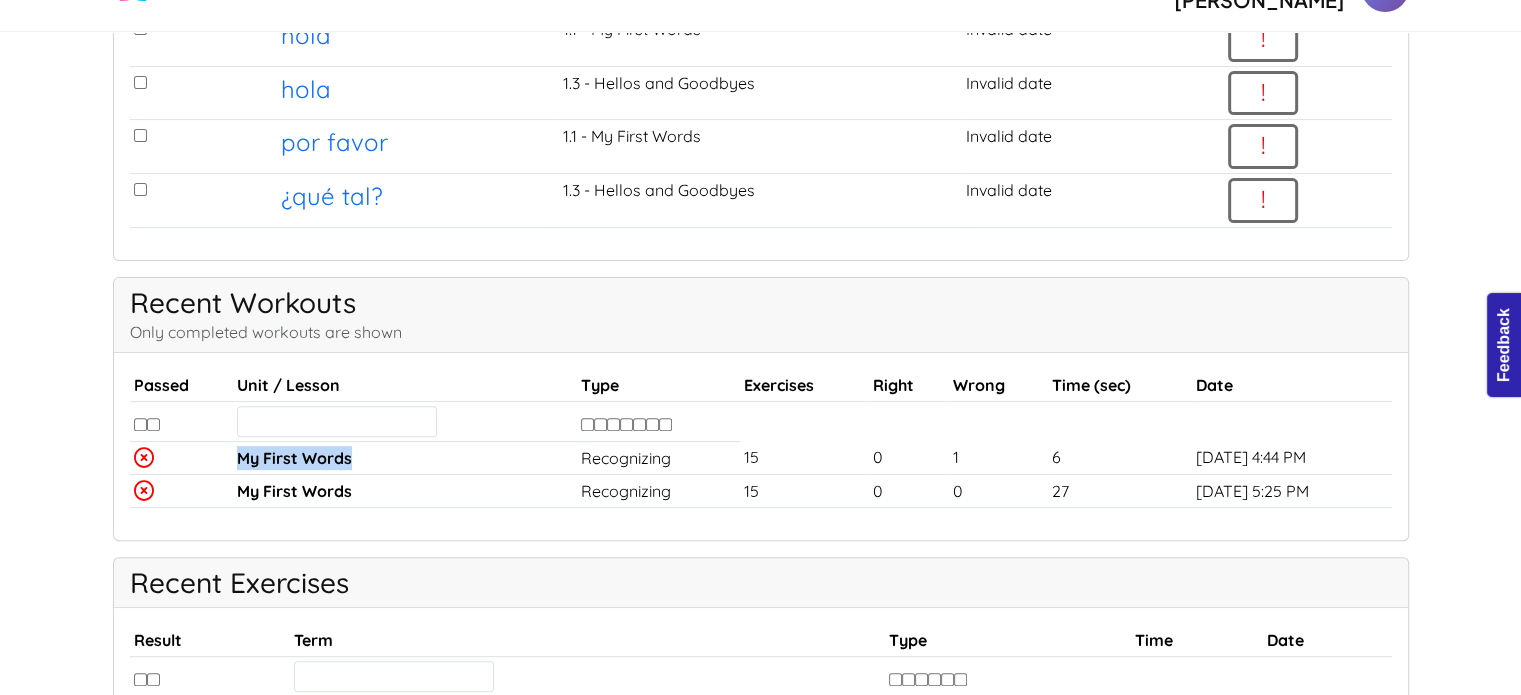drag, startPoint x: 336, startPoint y: 323, endPoint x: 224, endPoint y: 314, distance: 112.36102 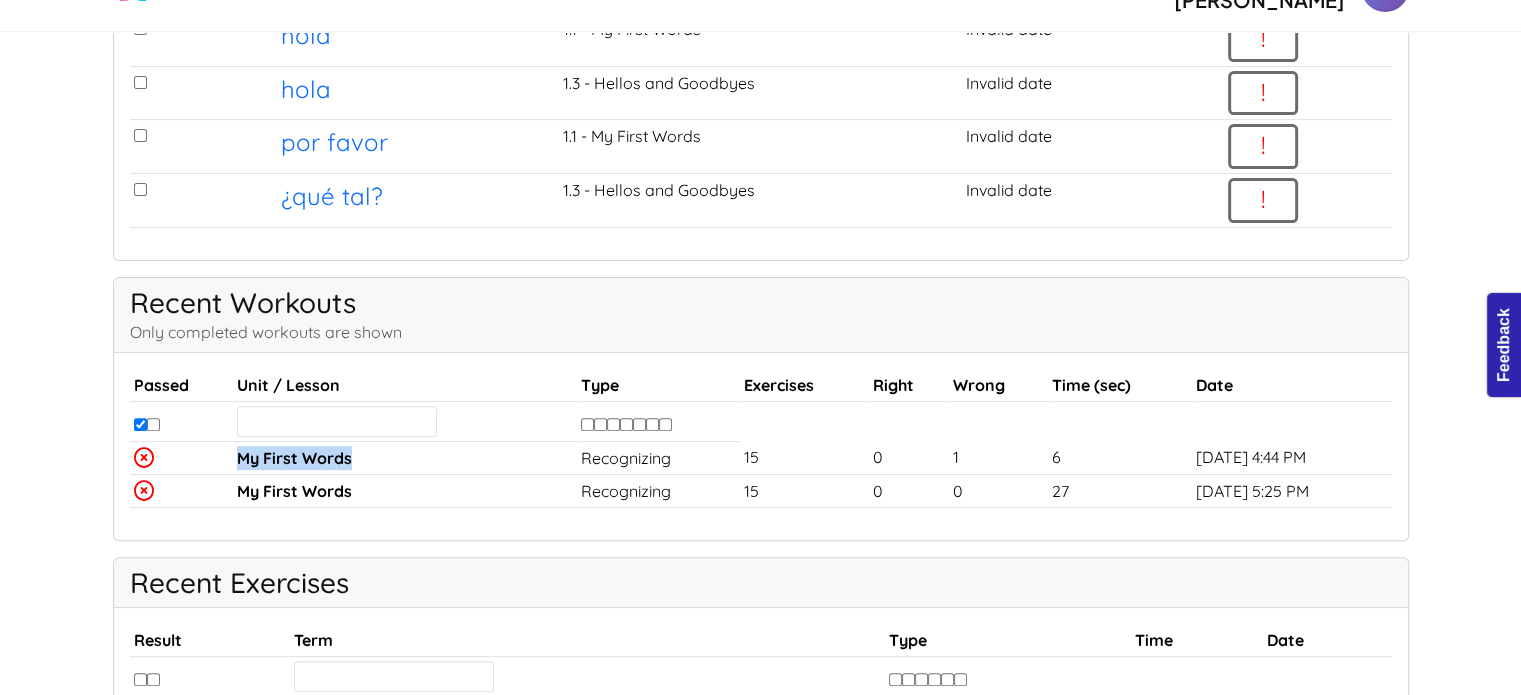 scroll, scrollTop: 646, scrollLeft: 0, axis: vertical 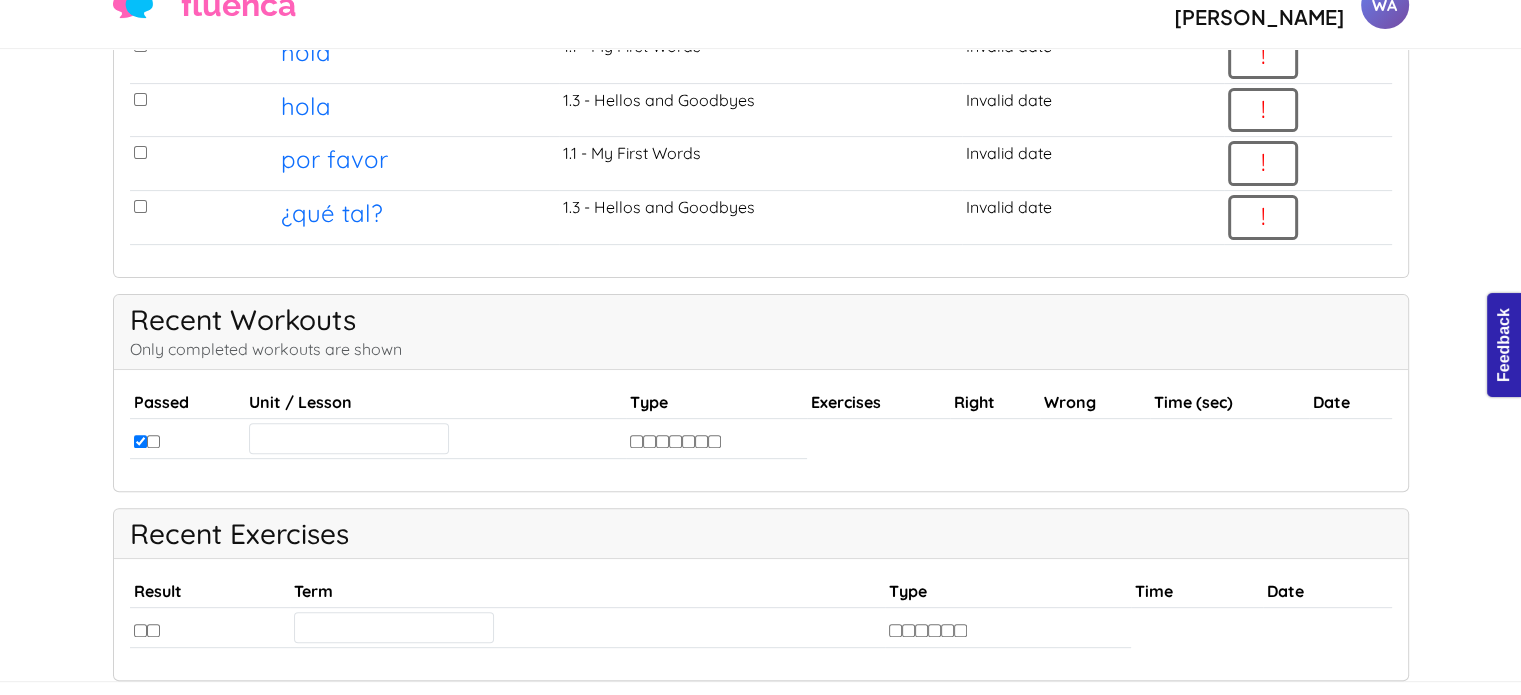 click at bounding box center (140, 441) 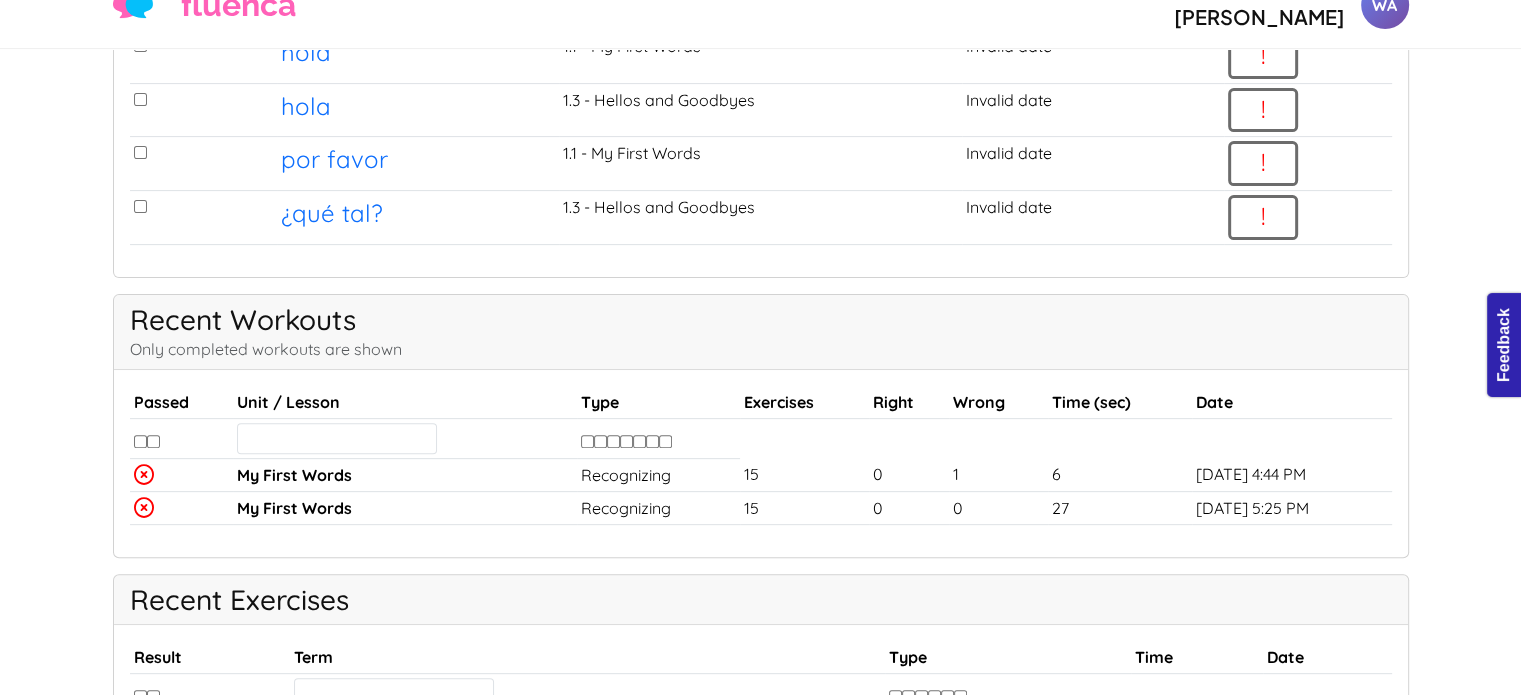 scroll, scrollTop: 663, scrollLeft: 0, axis: vertical 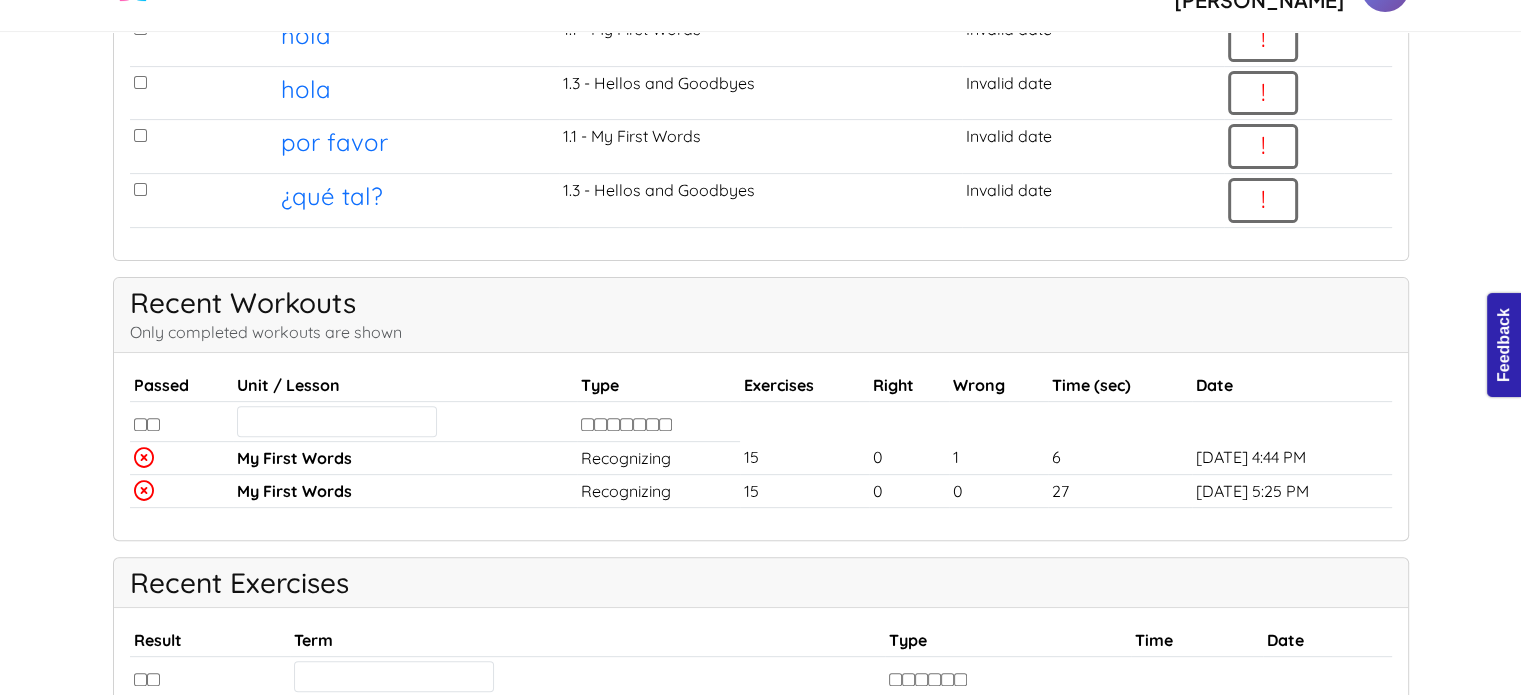 click at bounding box center [153, 424] 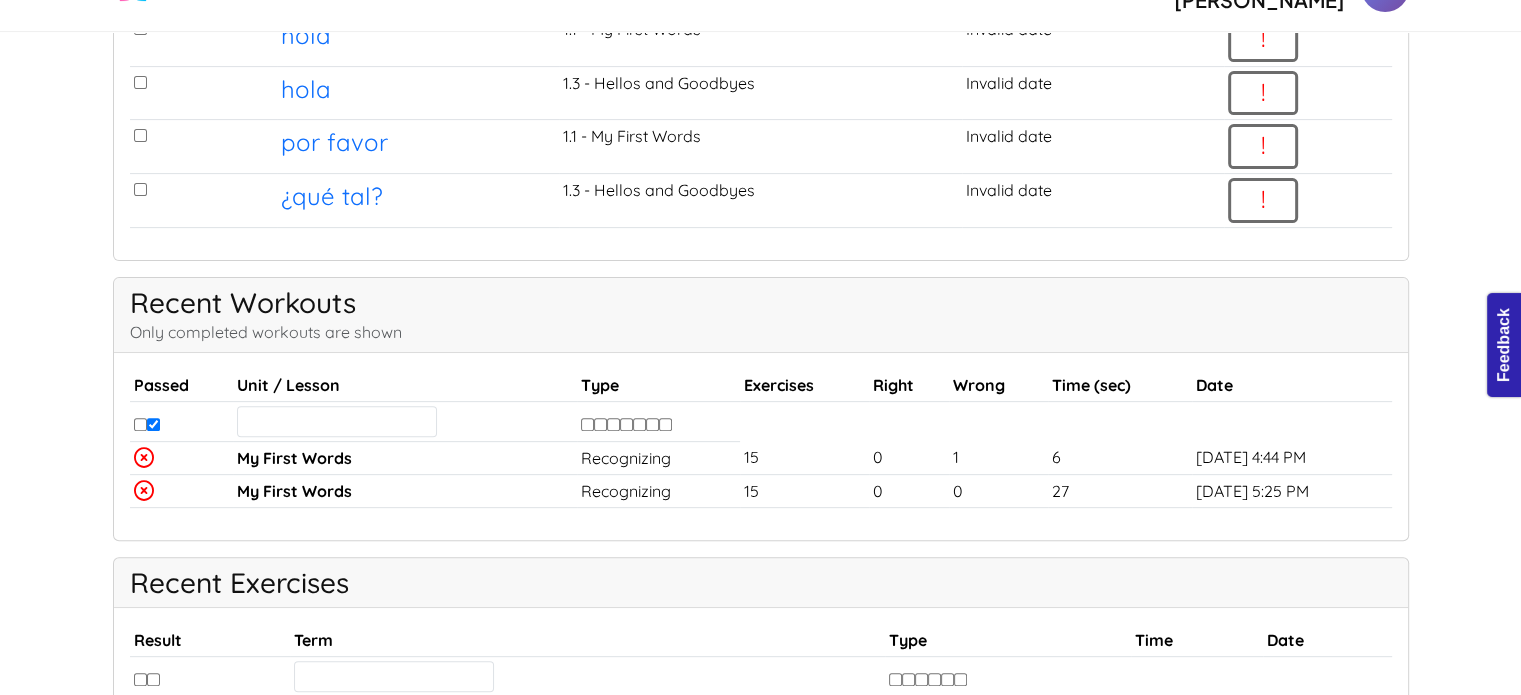 click at bounding box center [153, 424] 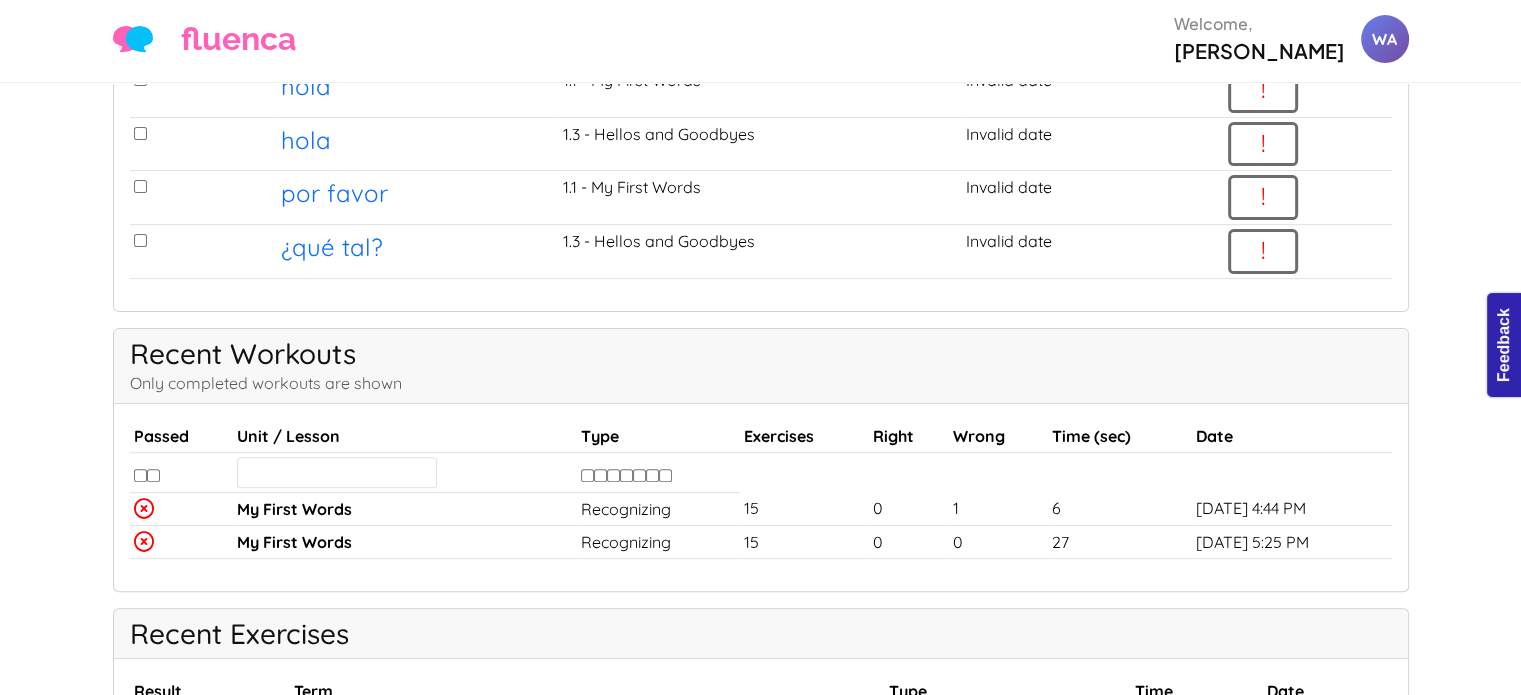 scroll, scrollTop: 601, scrollLeft: 0, axis: vertical 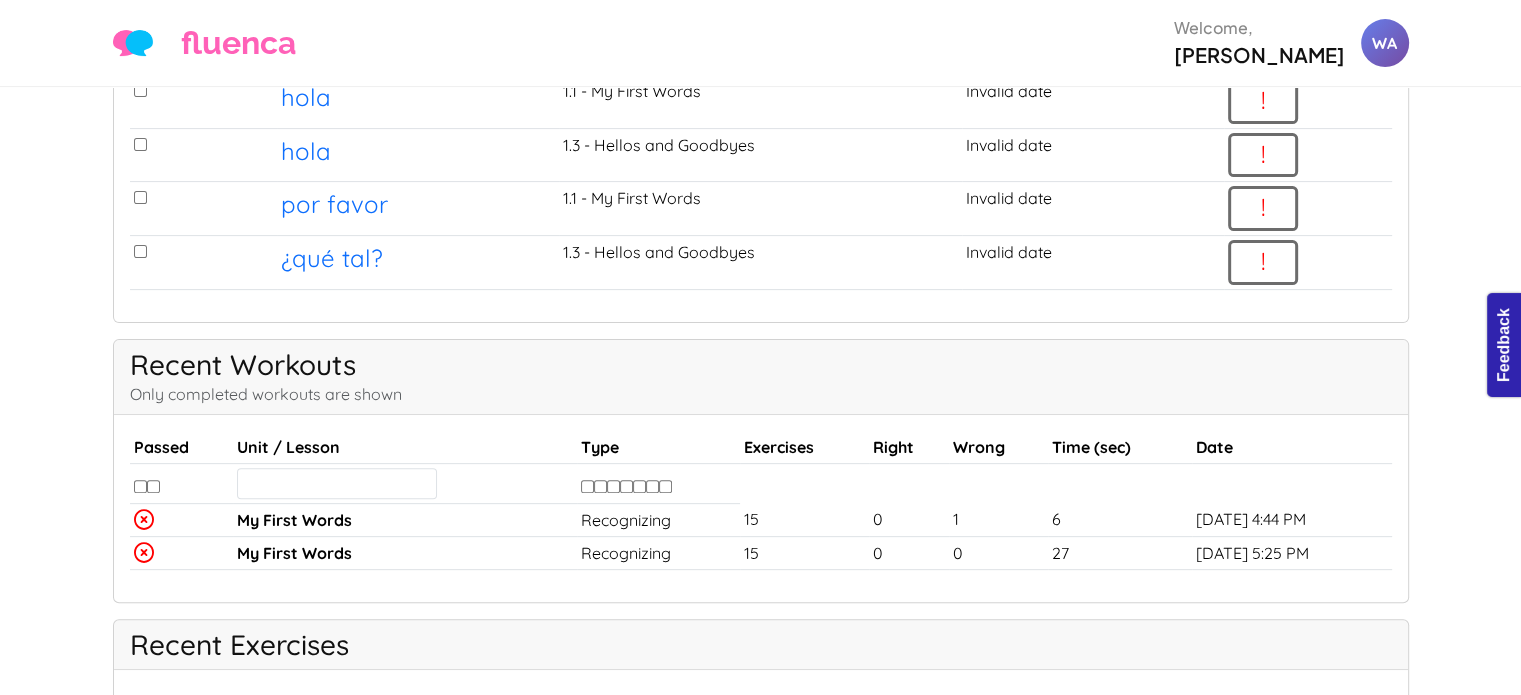 drag, startPoint x: 322, startPoint y: 493, endPoint x: 214, endPoint y: 493, distance: 108 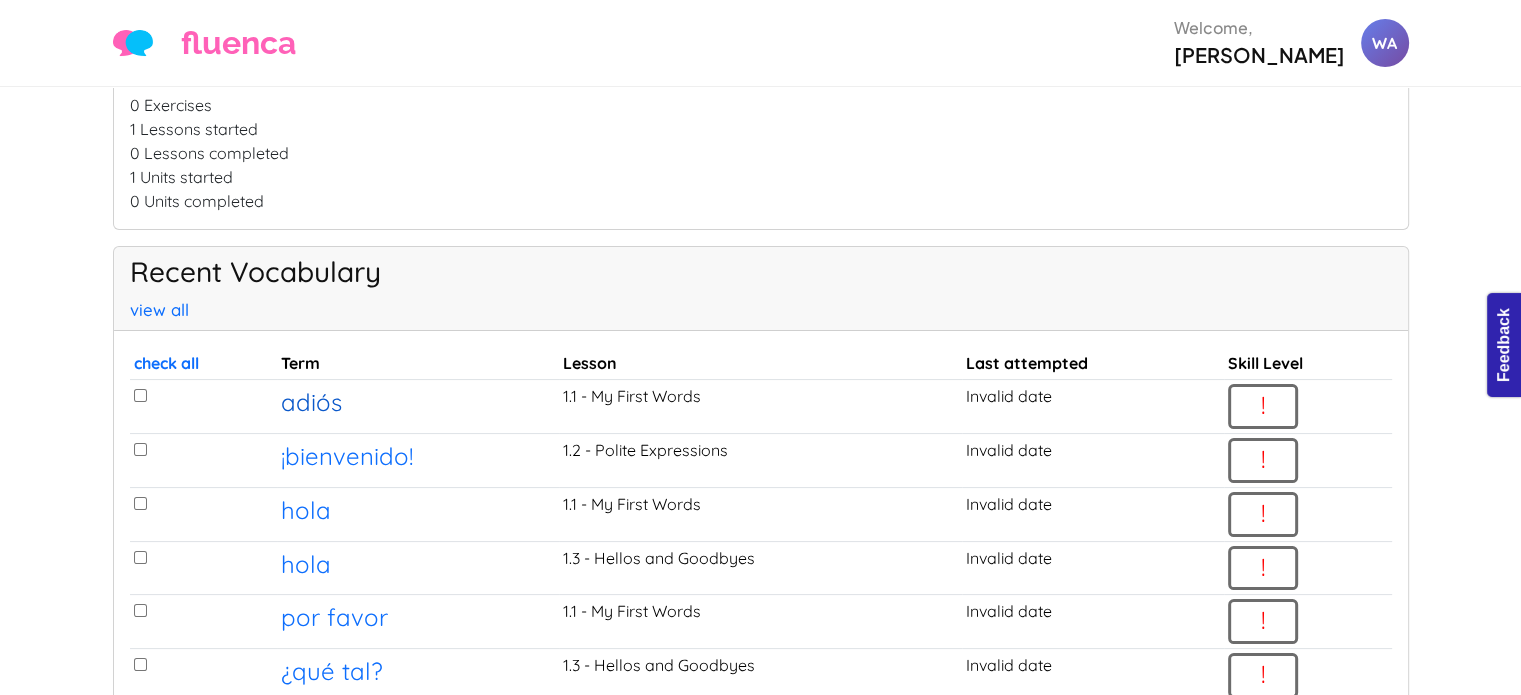 scroll, scrollTop: 188, scrollLeft: 0, axis: vertical 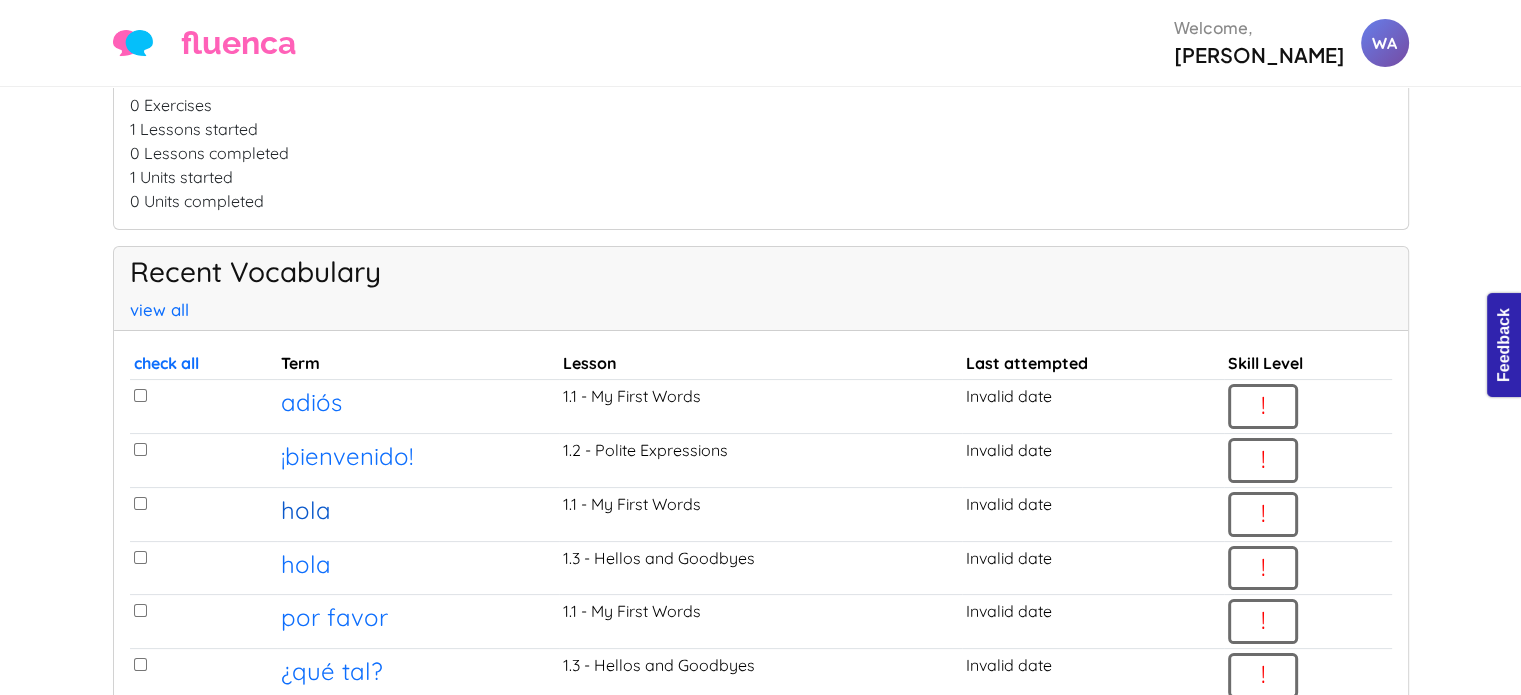 click on "hola" at bounding box center (306, 510) 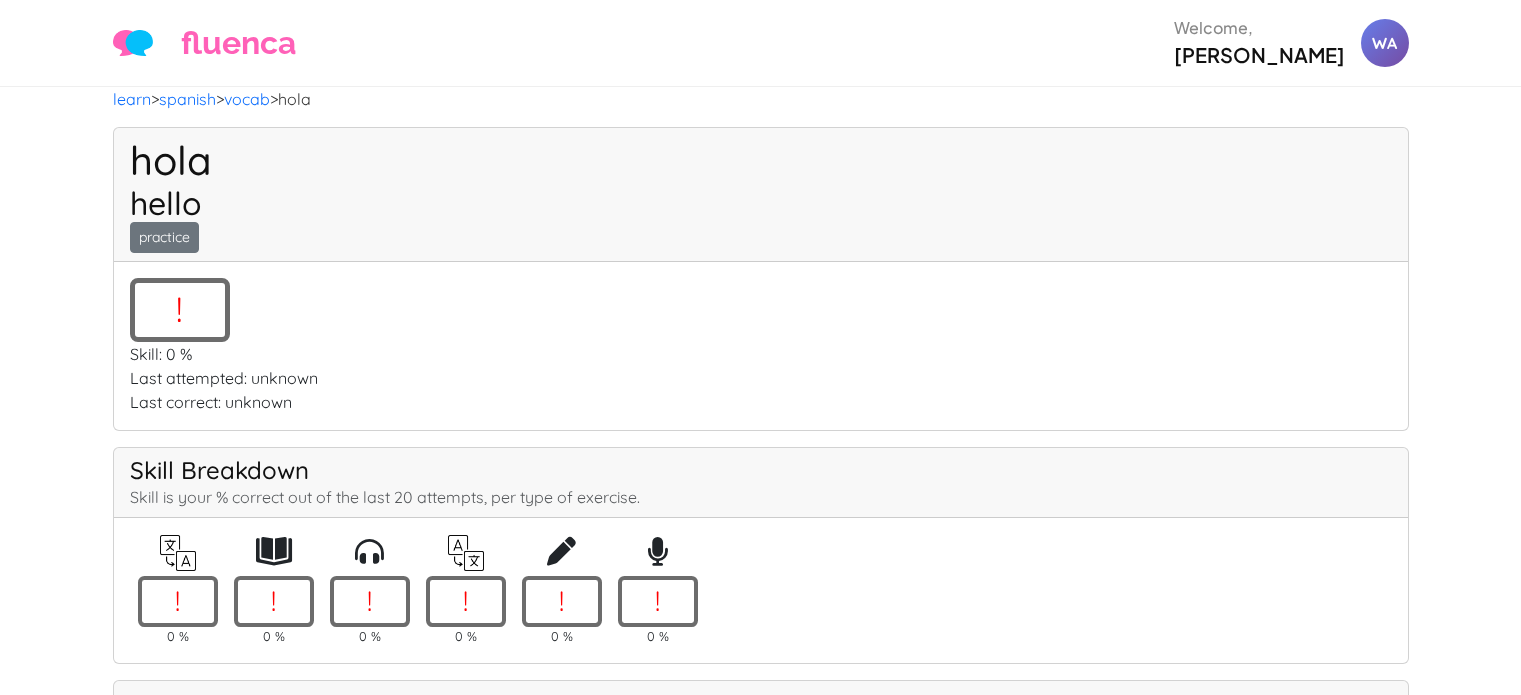 scroll, scrollTop: 0, scrollLeft: 0, axis: both 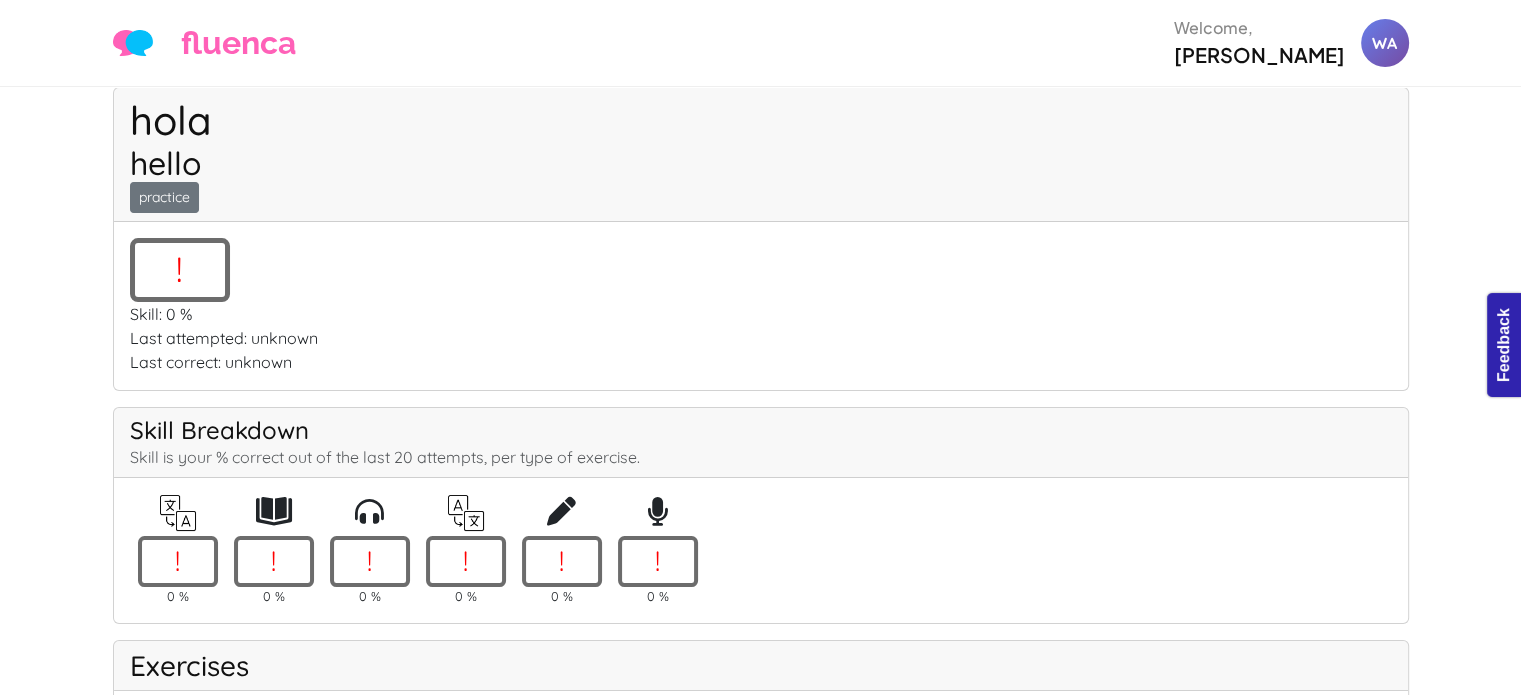 click on "!" at bounding box center (178, 561) 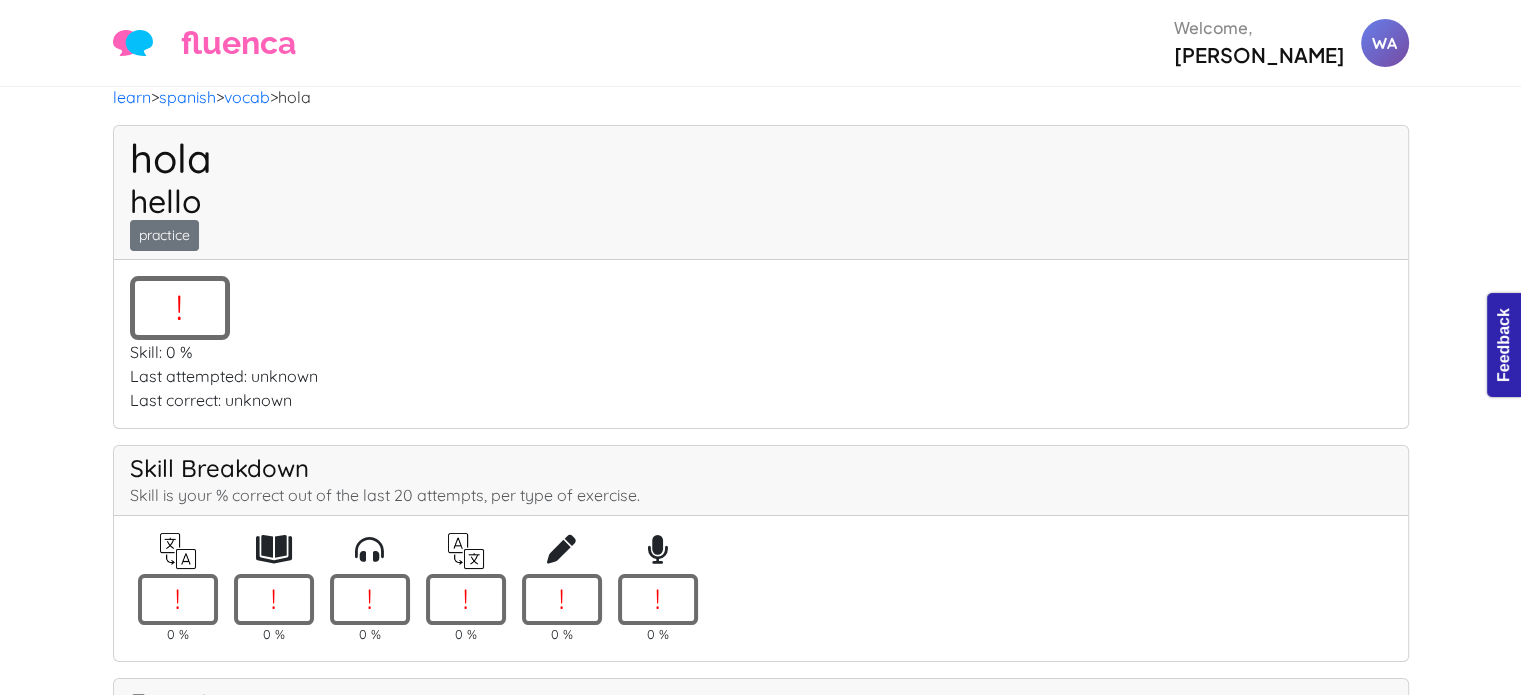 scroll, scrollTop: 0, scrollLeft: 0, axis: both 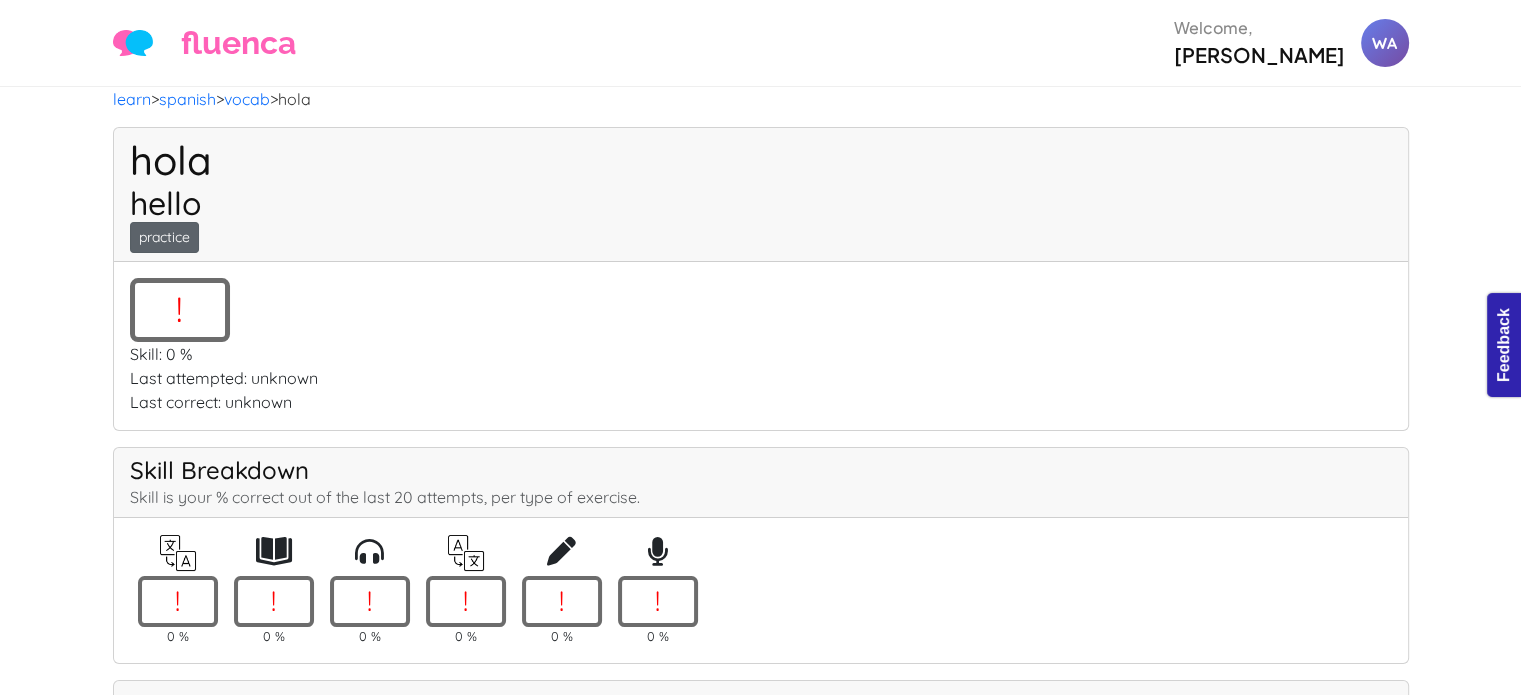 click on "practice" at bounding box center (164, 237) 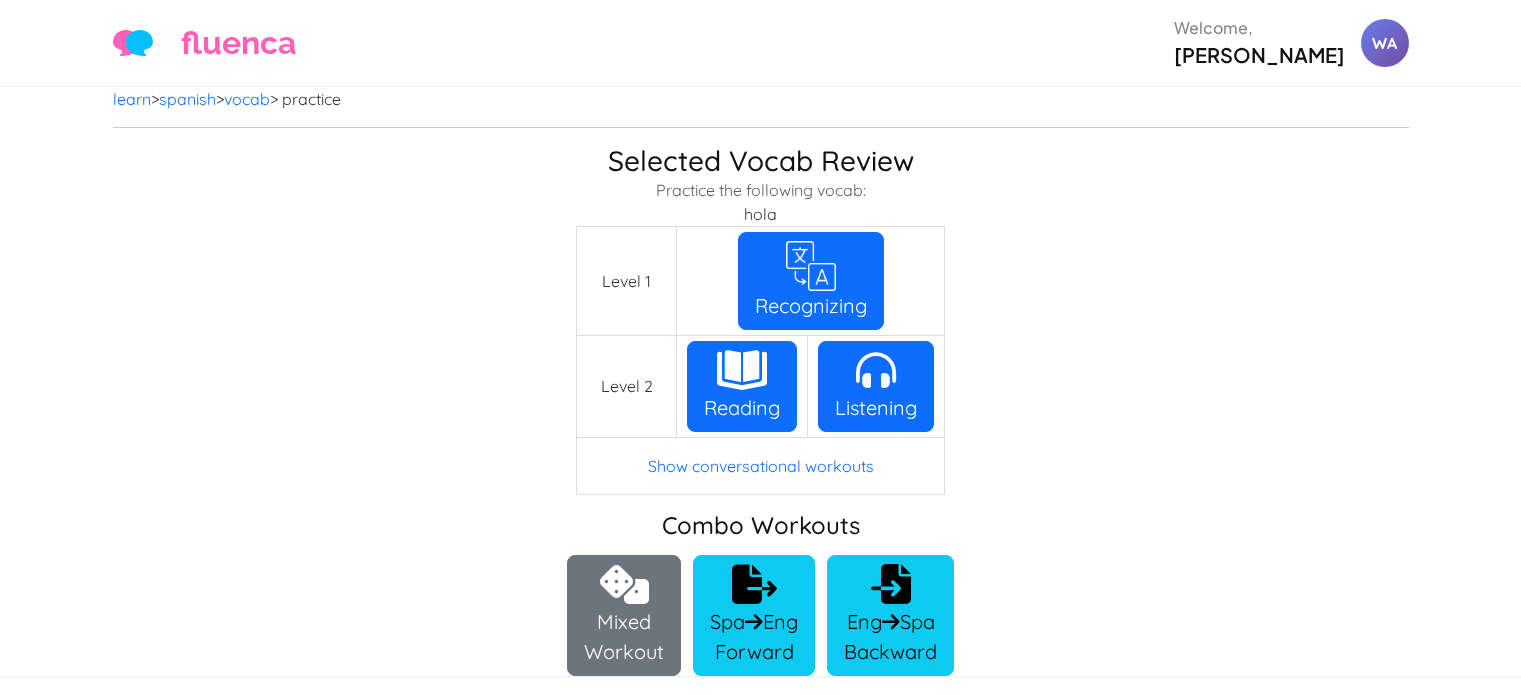 scroll, scrollTop: 0, scrollLeft: 0, axis: both 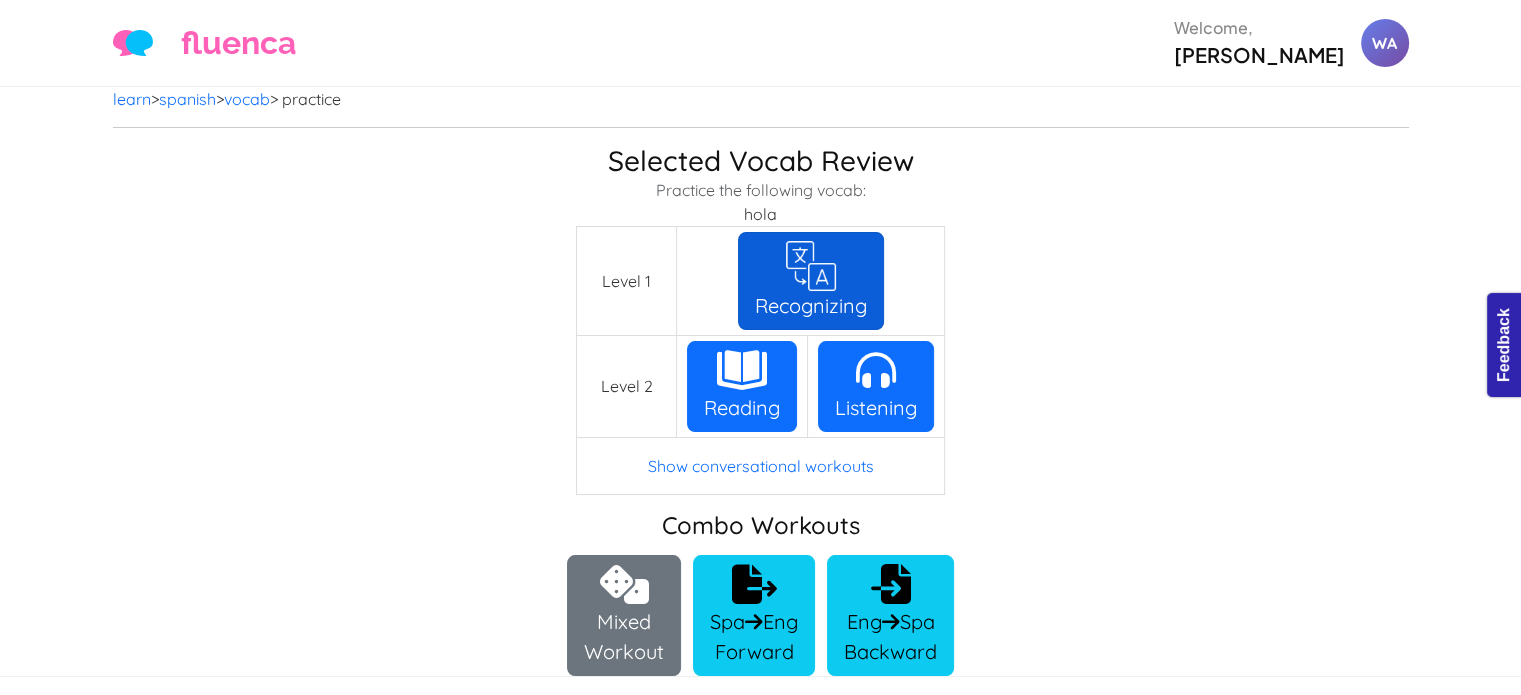 click on "Recognizing" at bounding box center (811, 281) 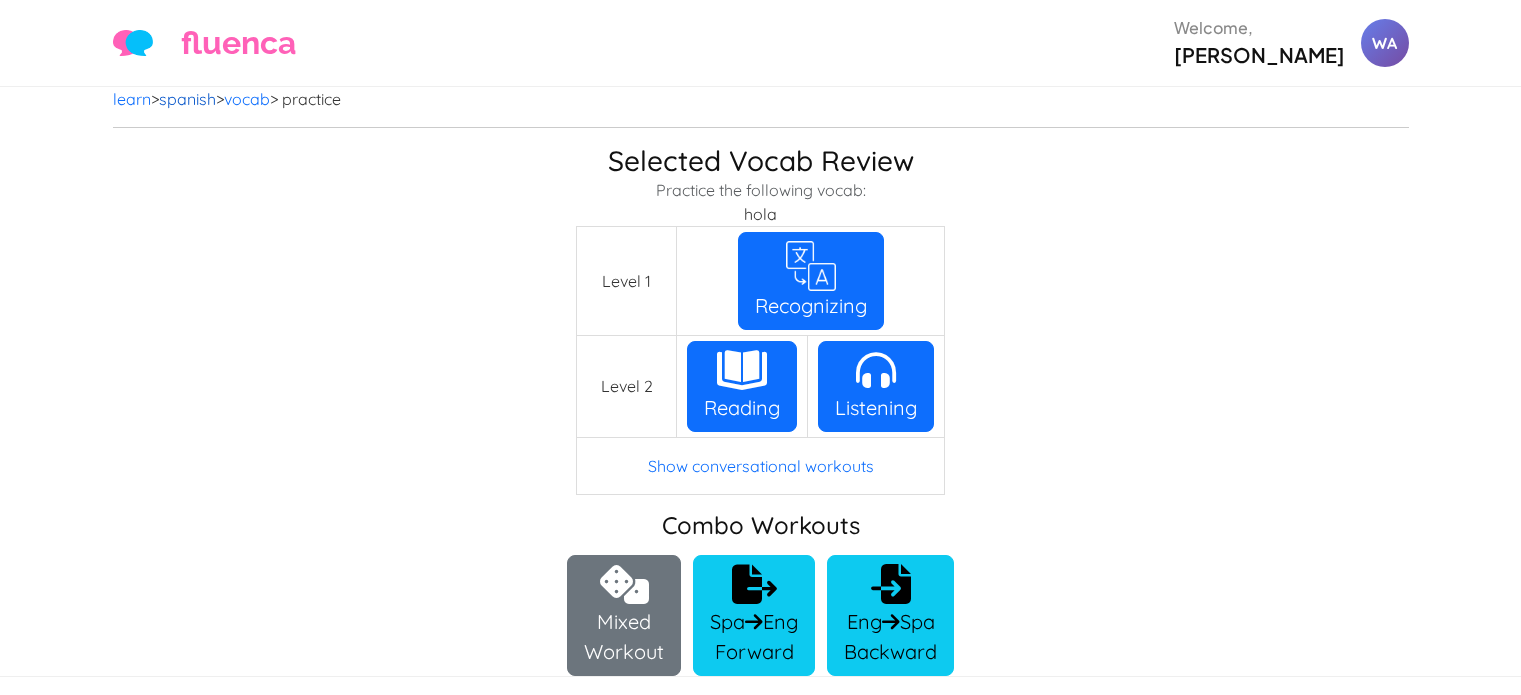 scroll, scrollTop: 0, scrollLeft: 0, axis: both 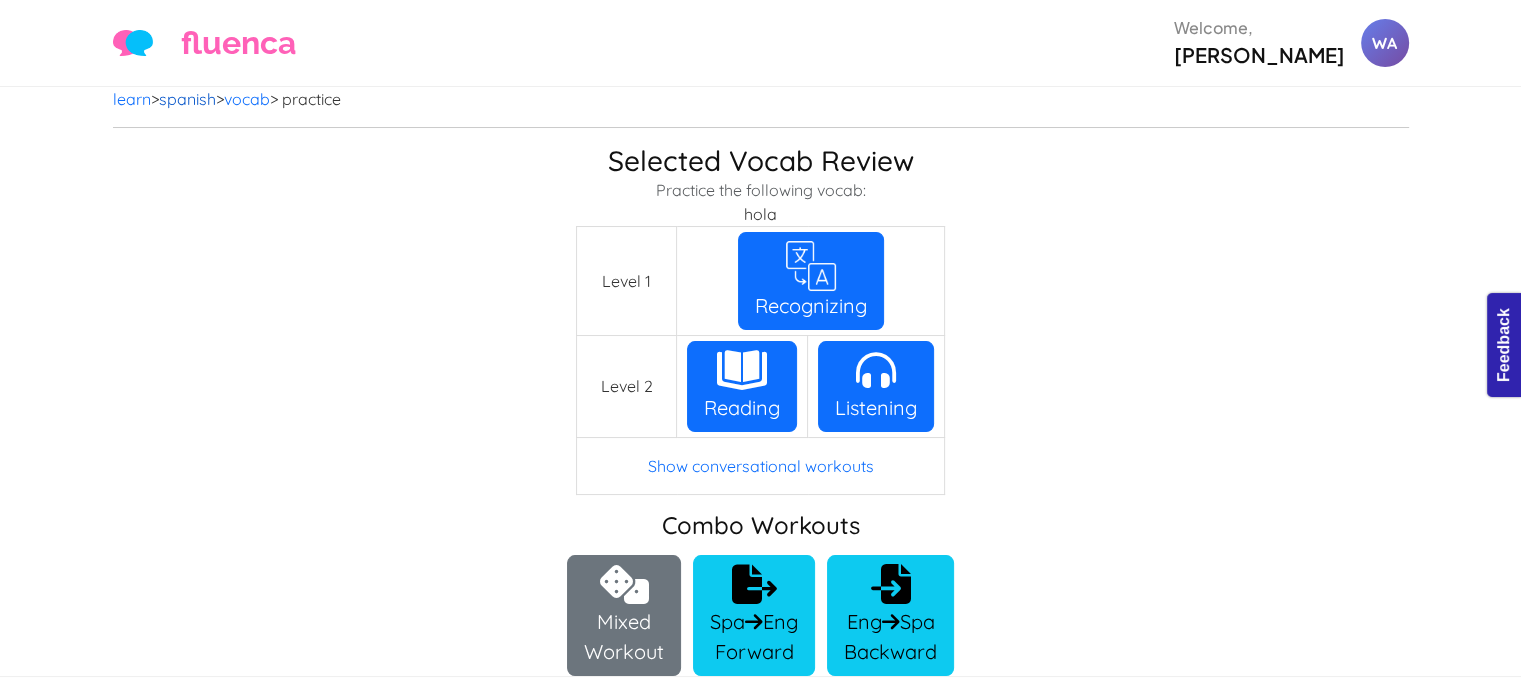 click on "spanish" at bounding box center [187, 99] 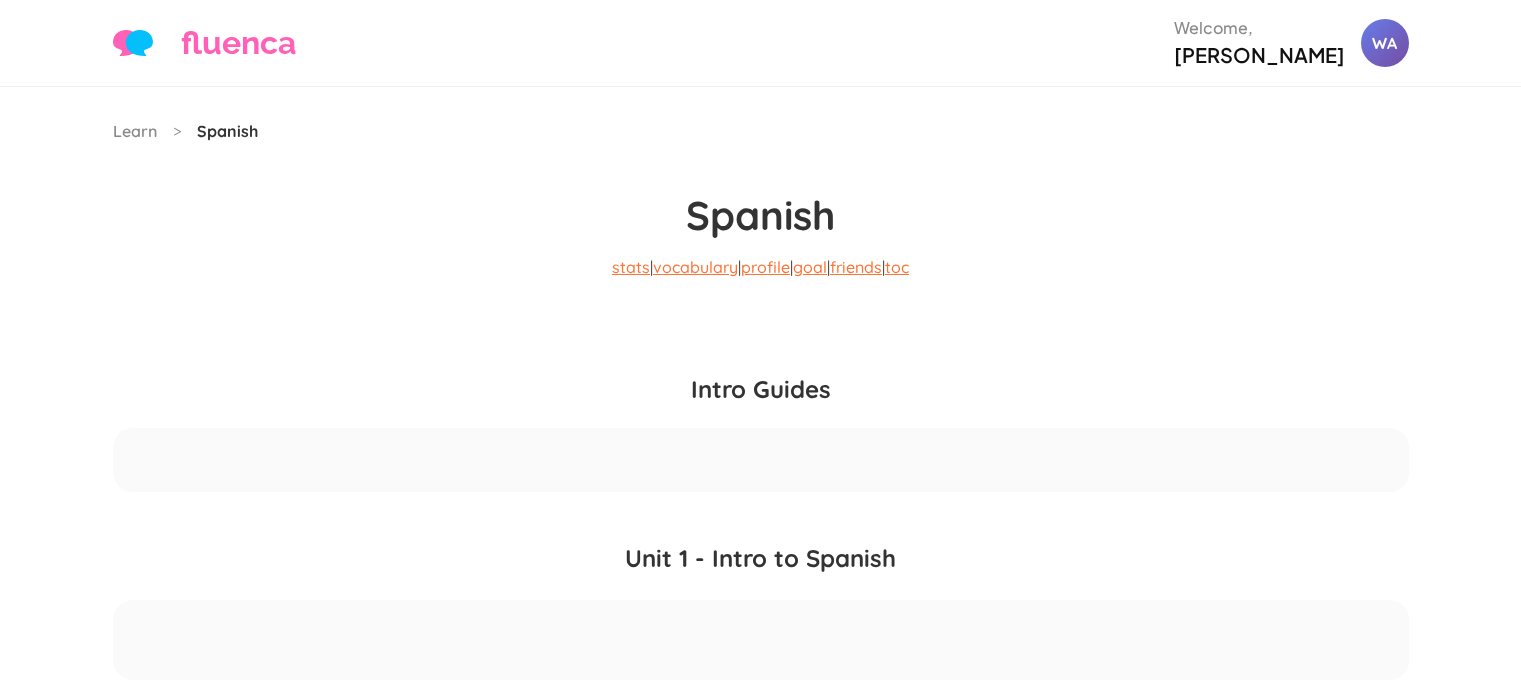 scroll, scrollTop: 0, scrollLeft: 0, axis: both 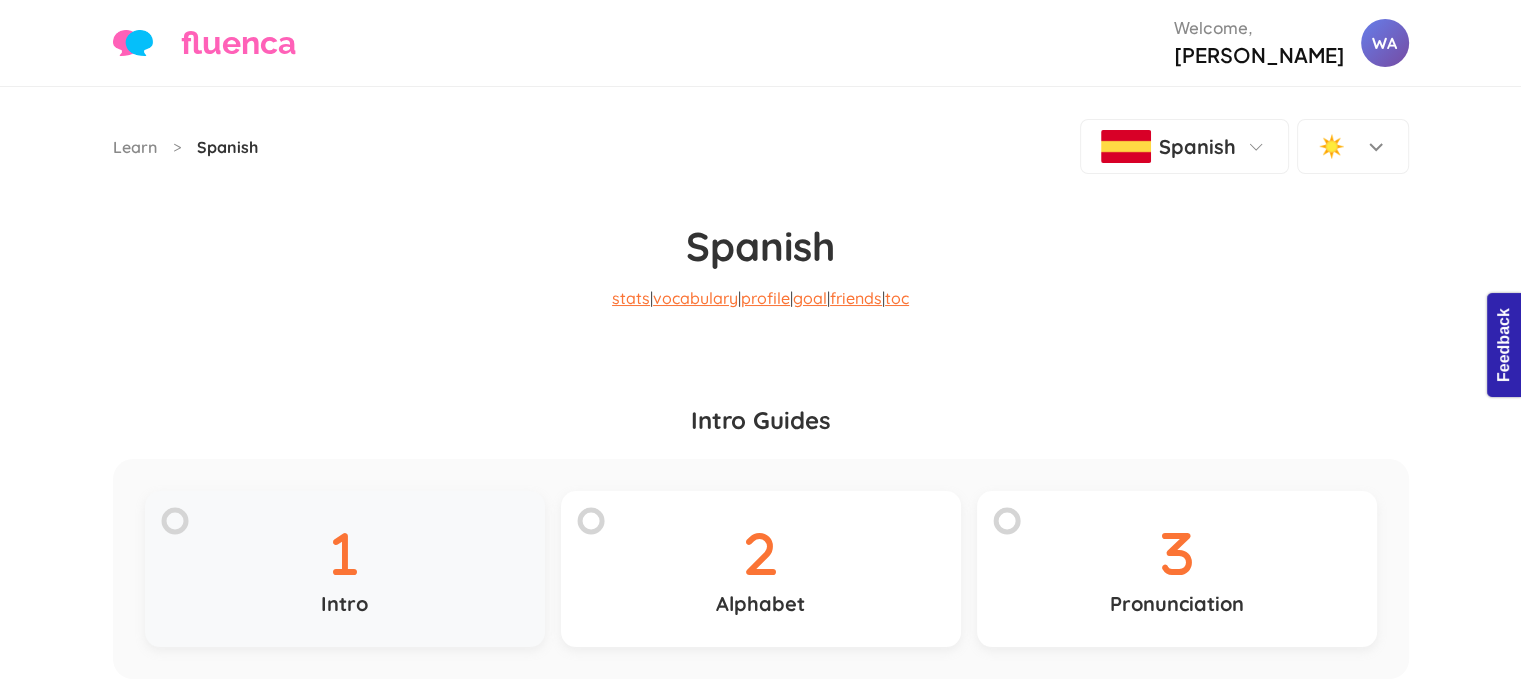 click on "Intro" at bounding box center (345, 569) 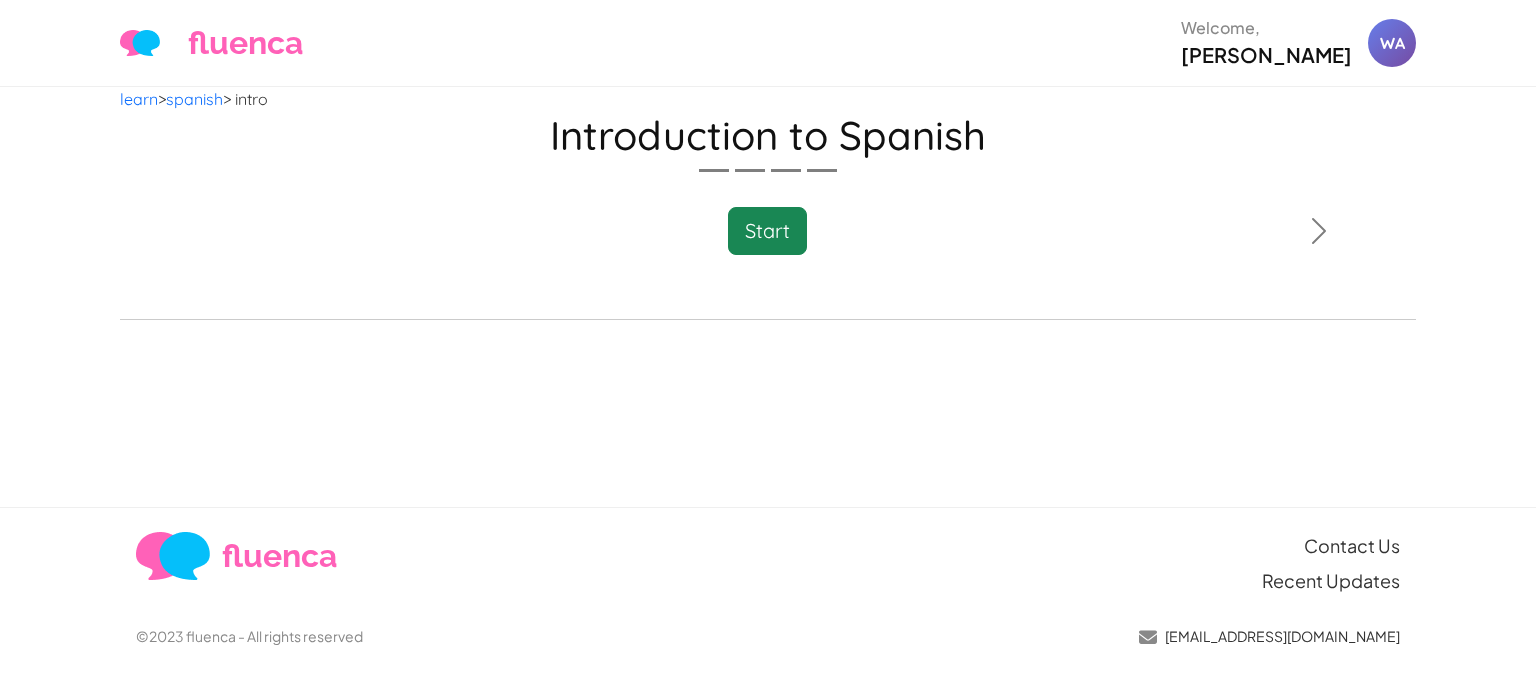 scroll, scrollTop: 0, scrollLeft: 0, axis: both 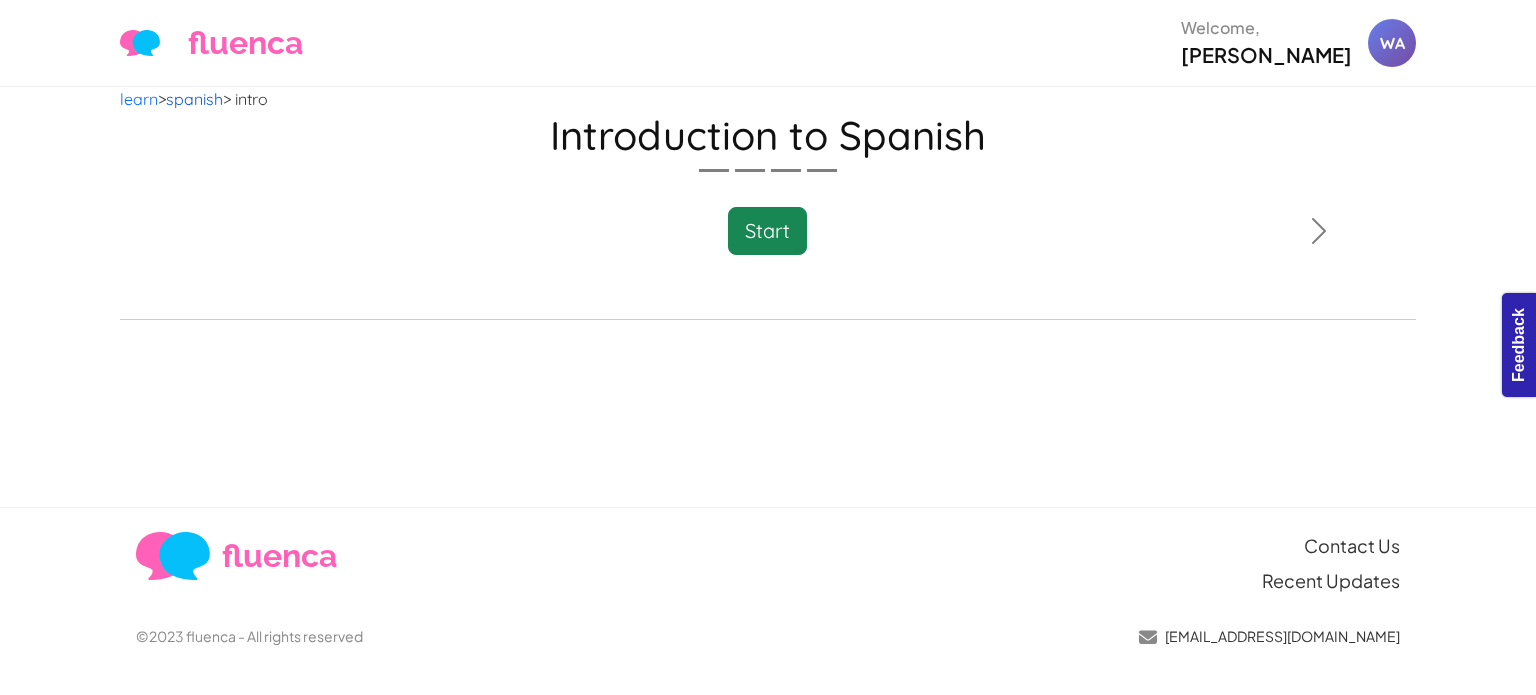 click on "spanish" at bounding box center [194, 99] 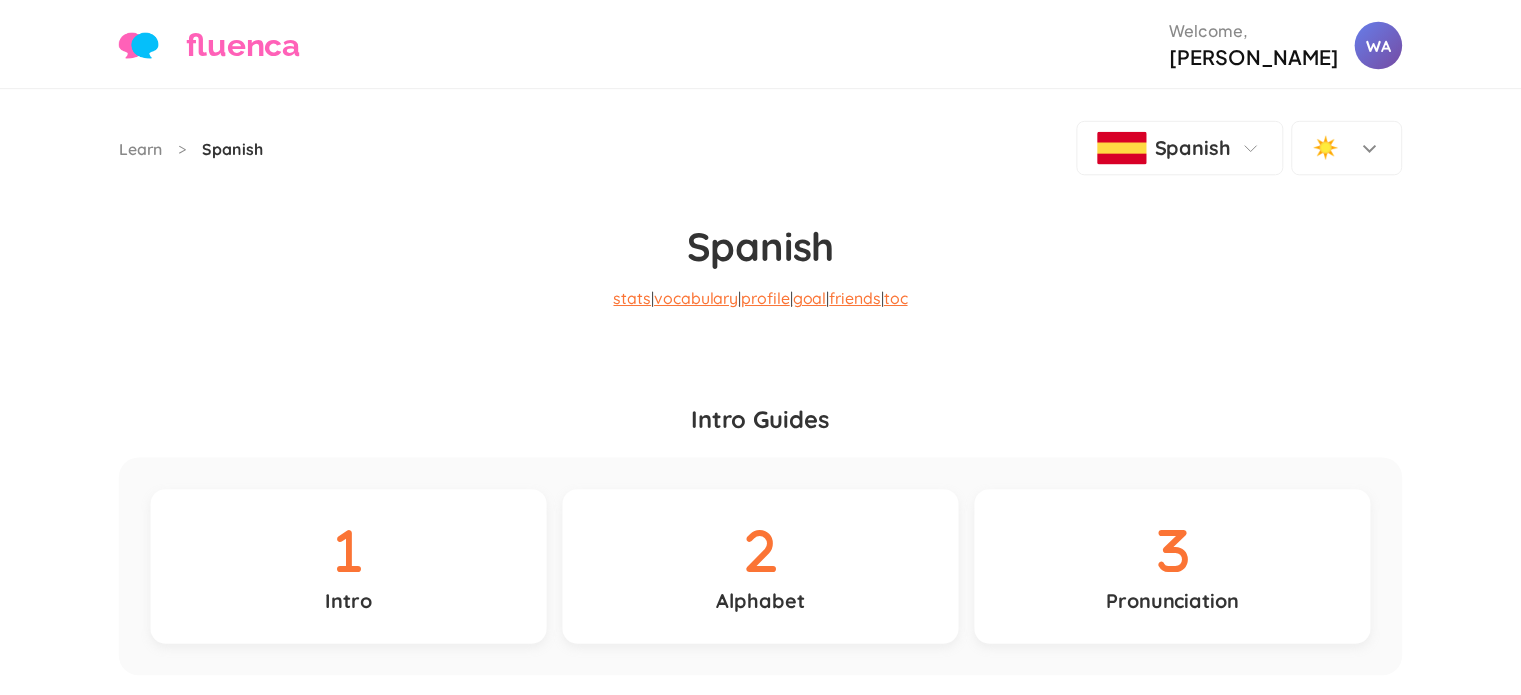 scroll, scrollTop: 0, scrollLeft: 0, axis: both 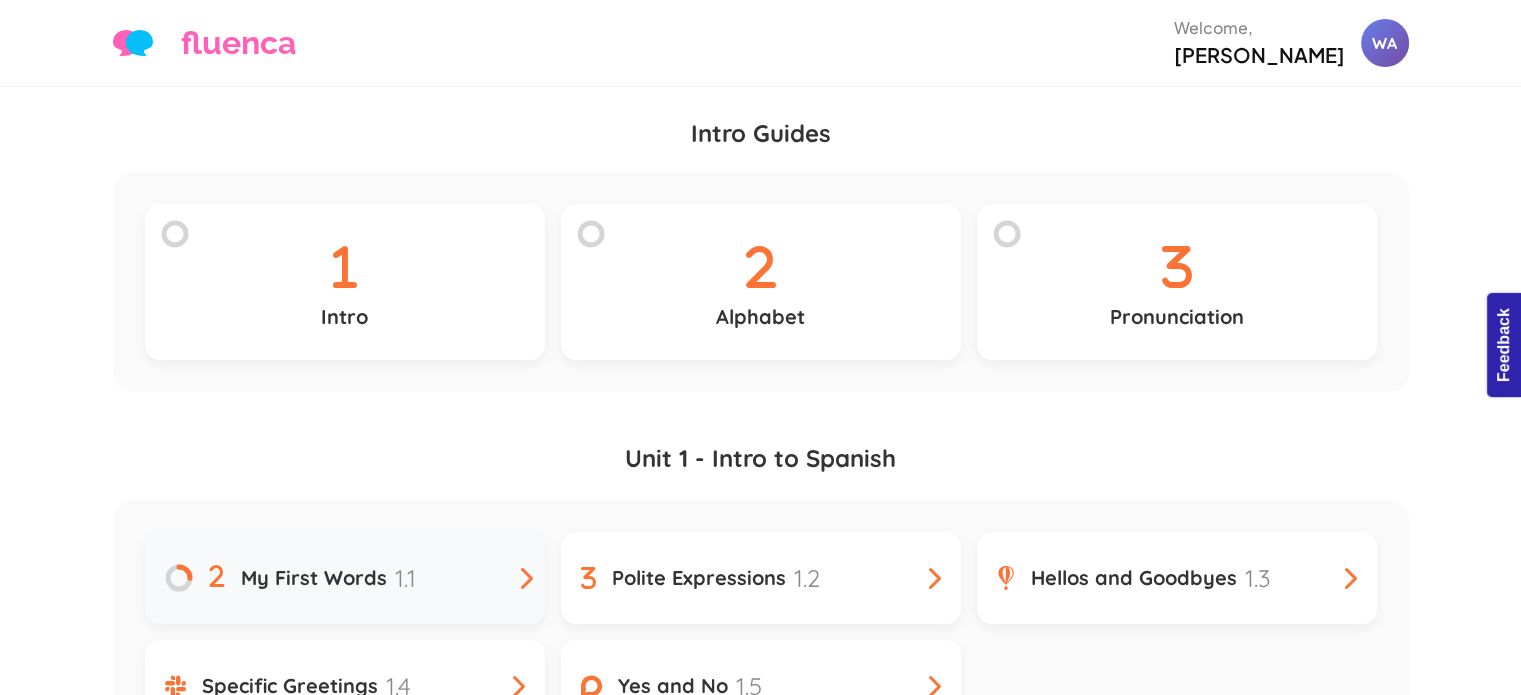 click on "My First Words 1.1" at bounding box center [345, 578] 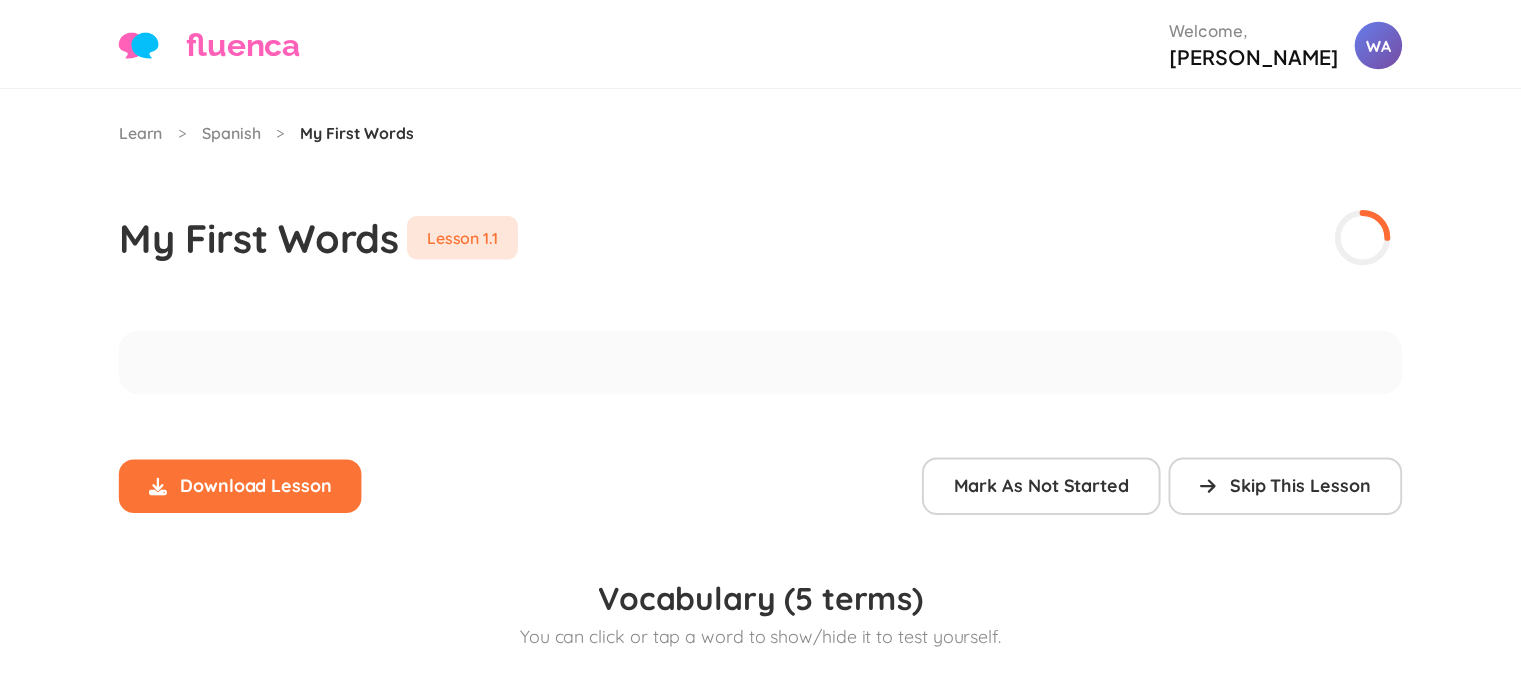 scroll, scrollTop: 0, scrollLeft: 0, axis: both 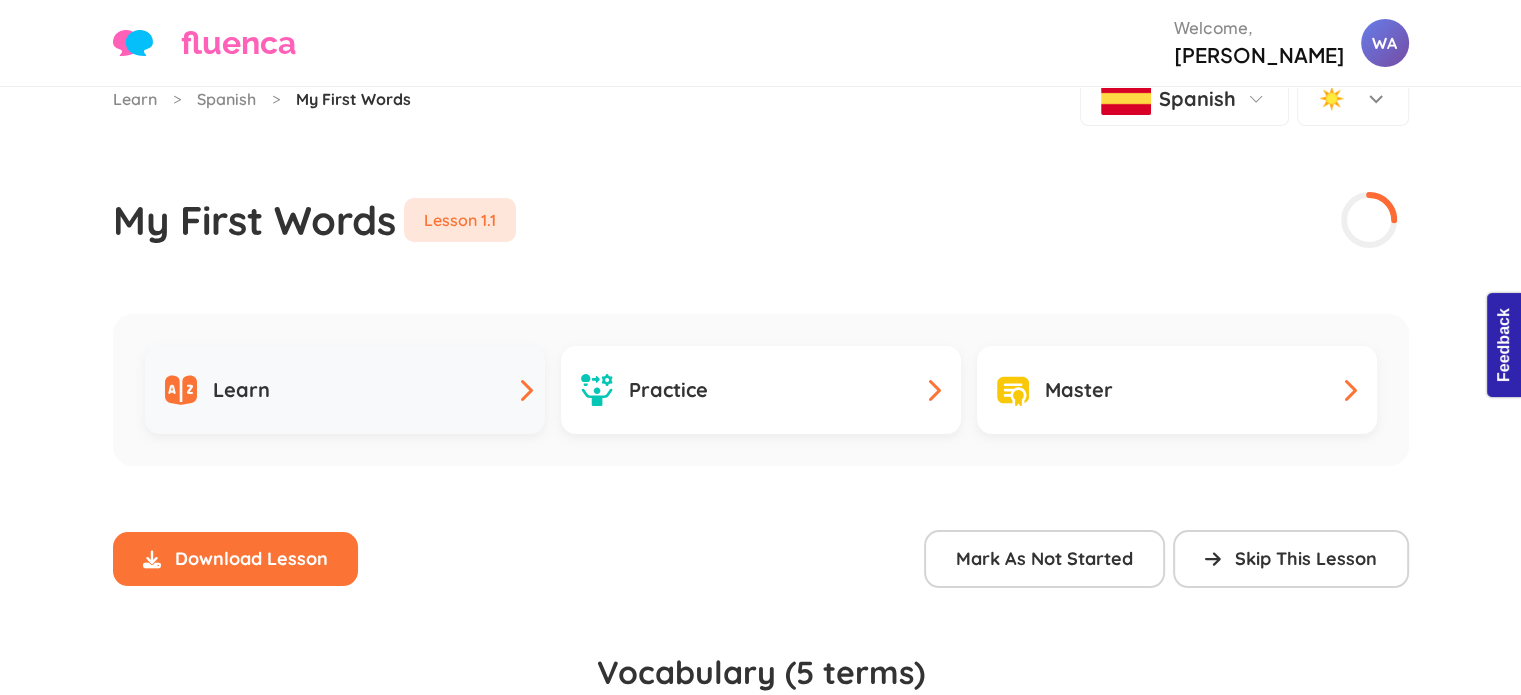 click on "Learn" at bounding box center [345, 390] 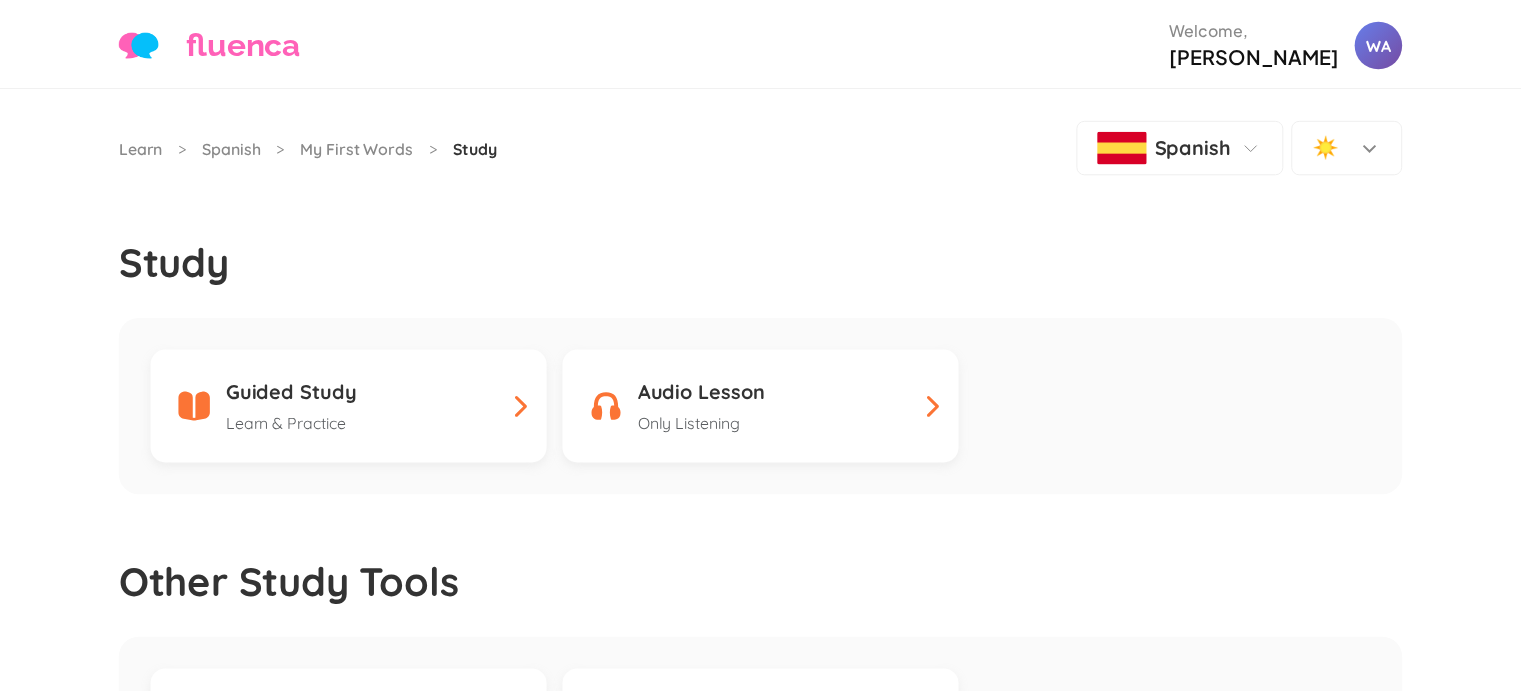 scroll, scrollTop: 0, scrollLeft: 0, axis: both 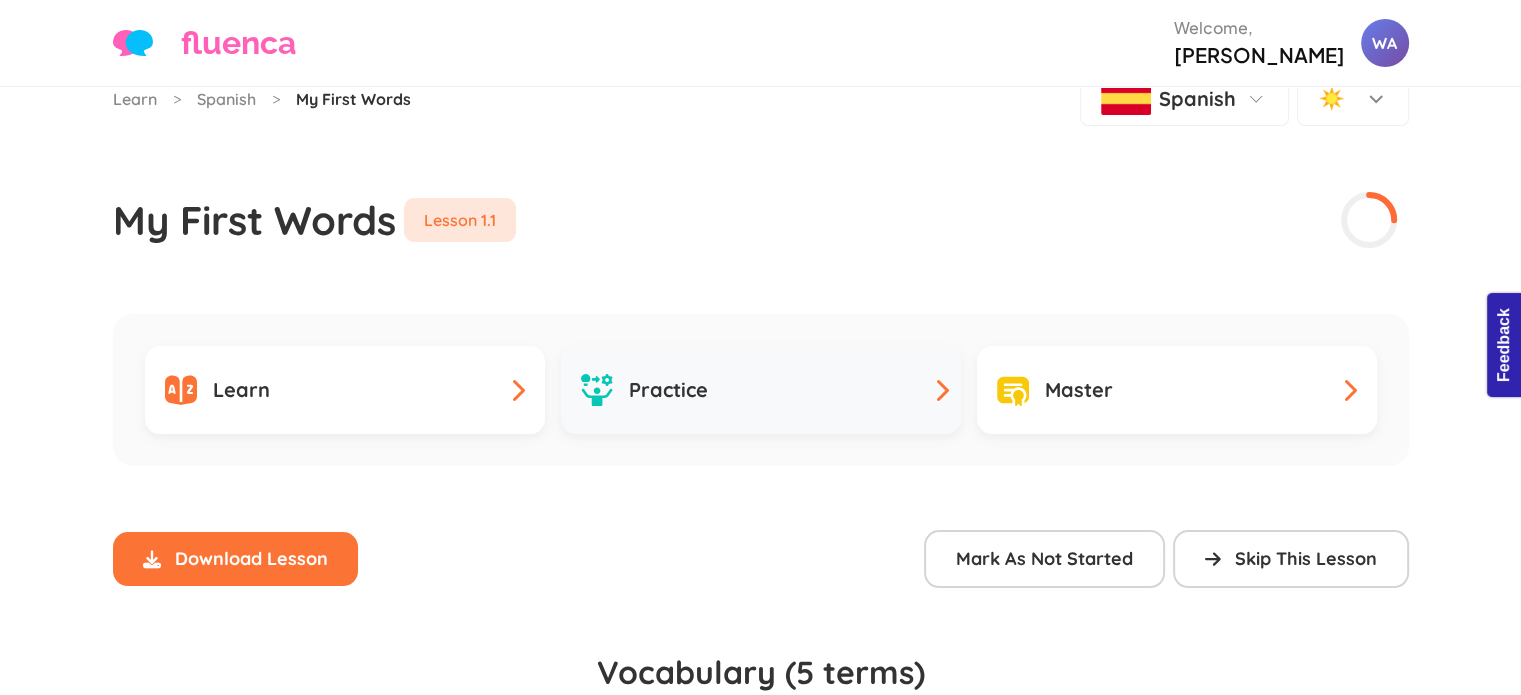 click on "Practice" at bounding box center (761, 390) 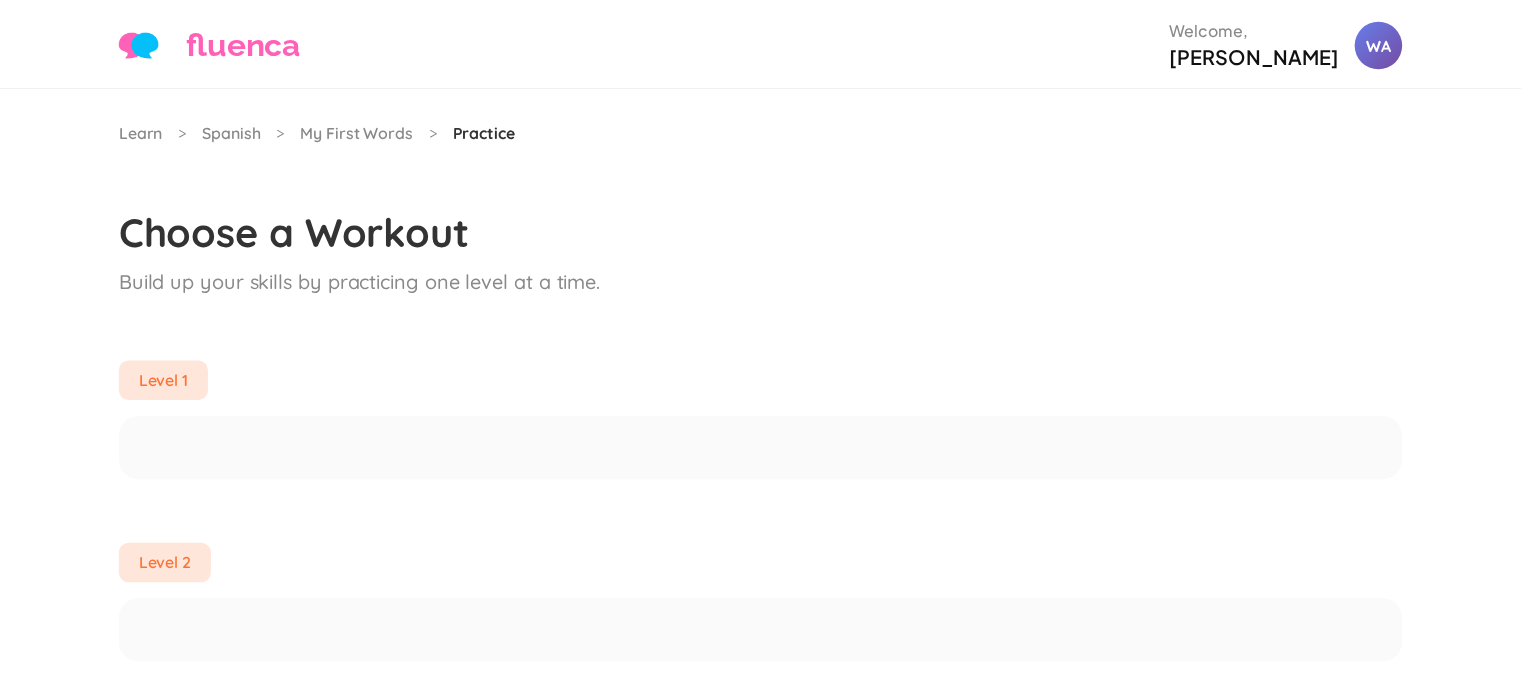 scroll, scrollTop: 0, scrollLeft: 0, axis: both 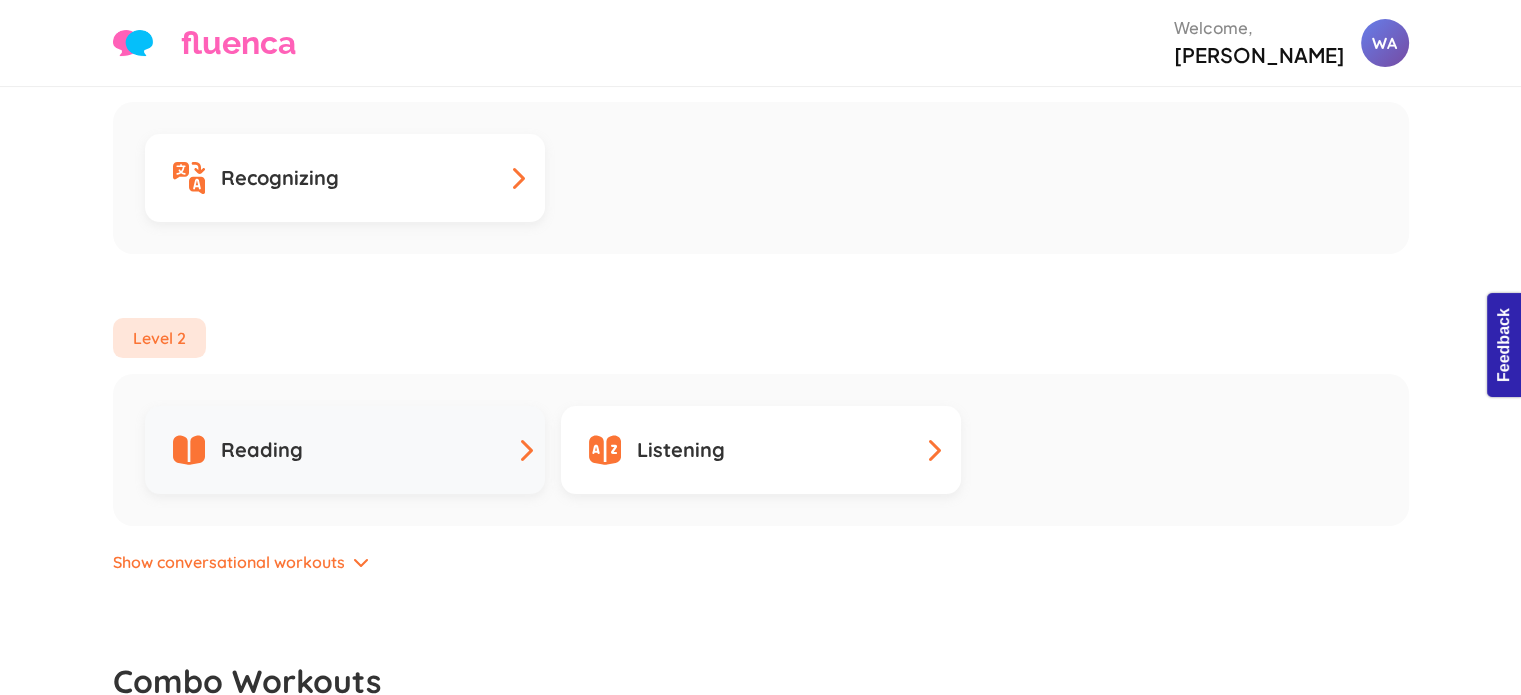 click on "Reading" at bounding box center [345, 450] 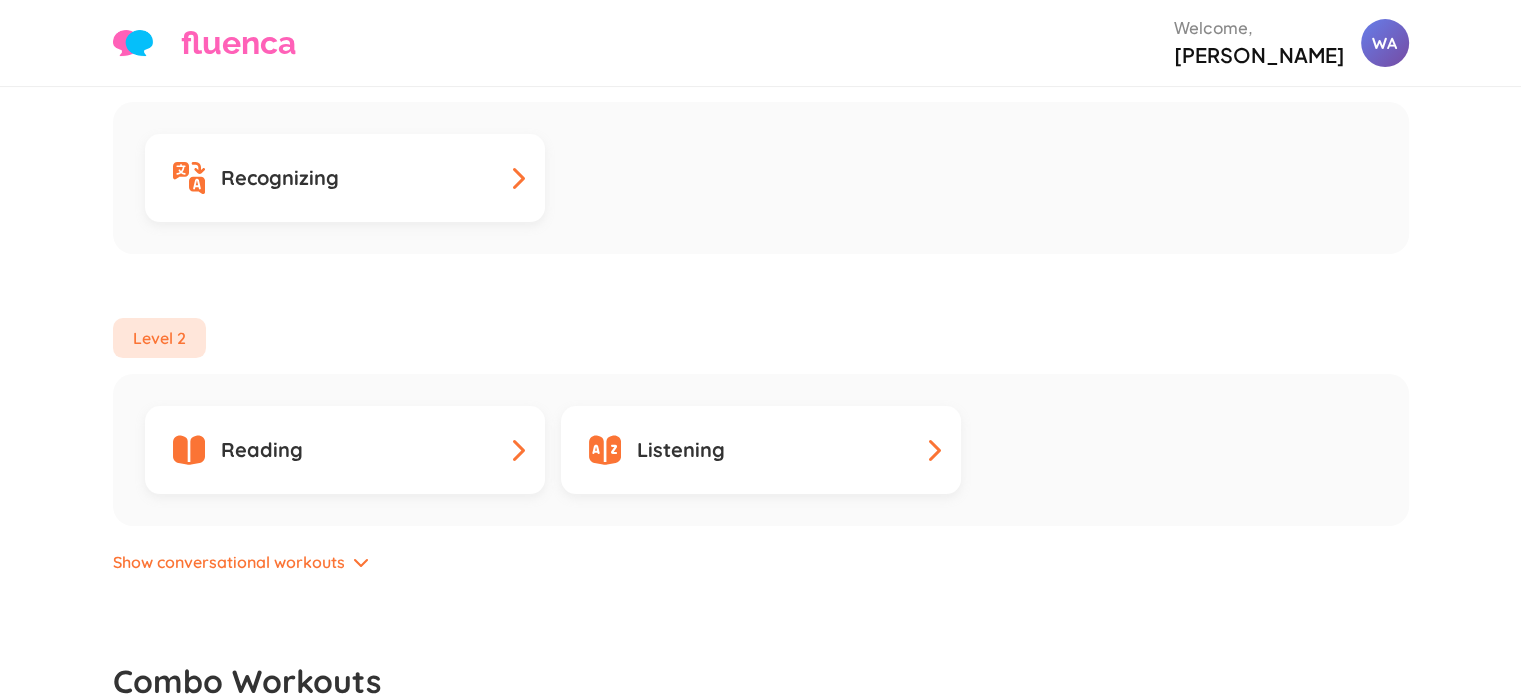 scroll, scrollTop: 346, scrollLeft: 0, axis: vertical 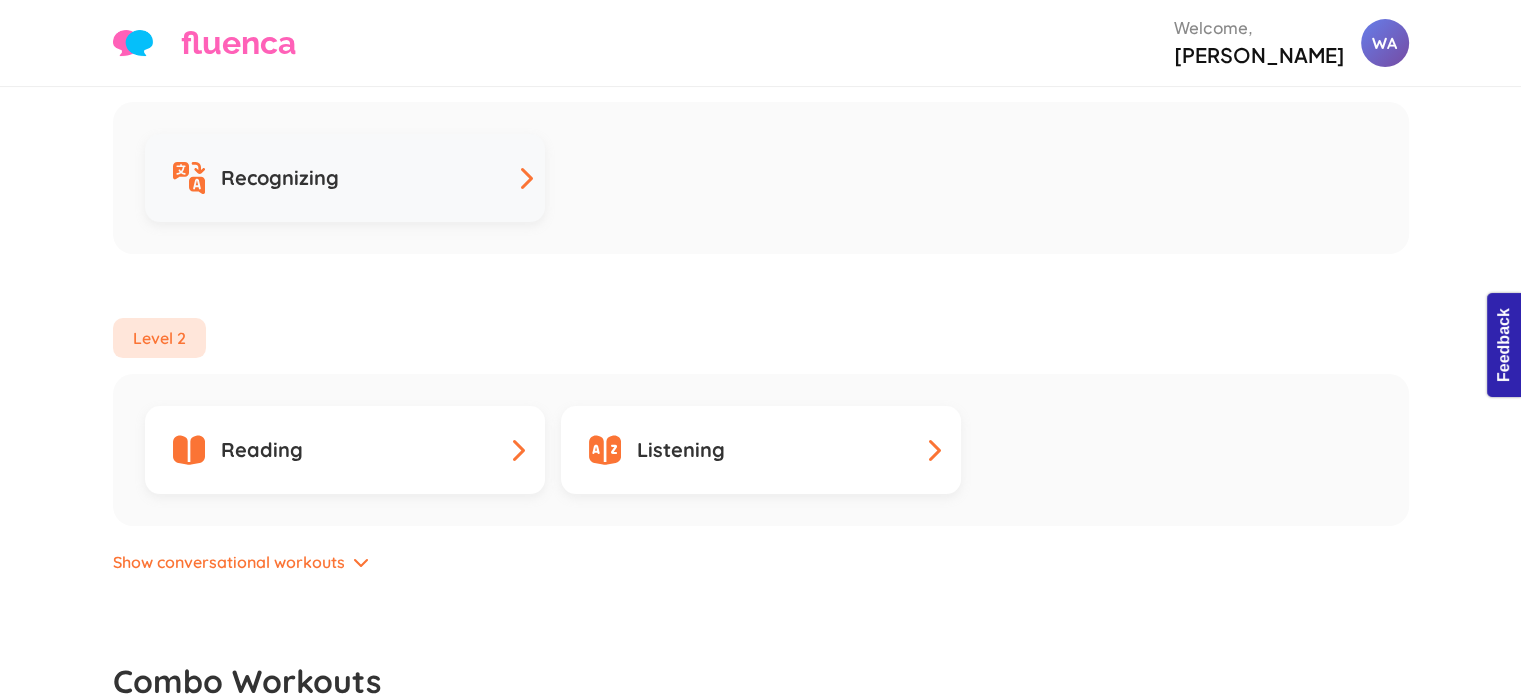 click on "Recognizing" at bounding box center [345, 178] 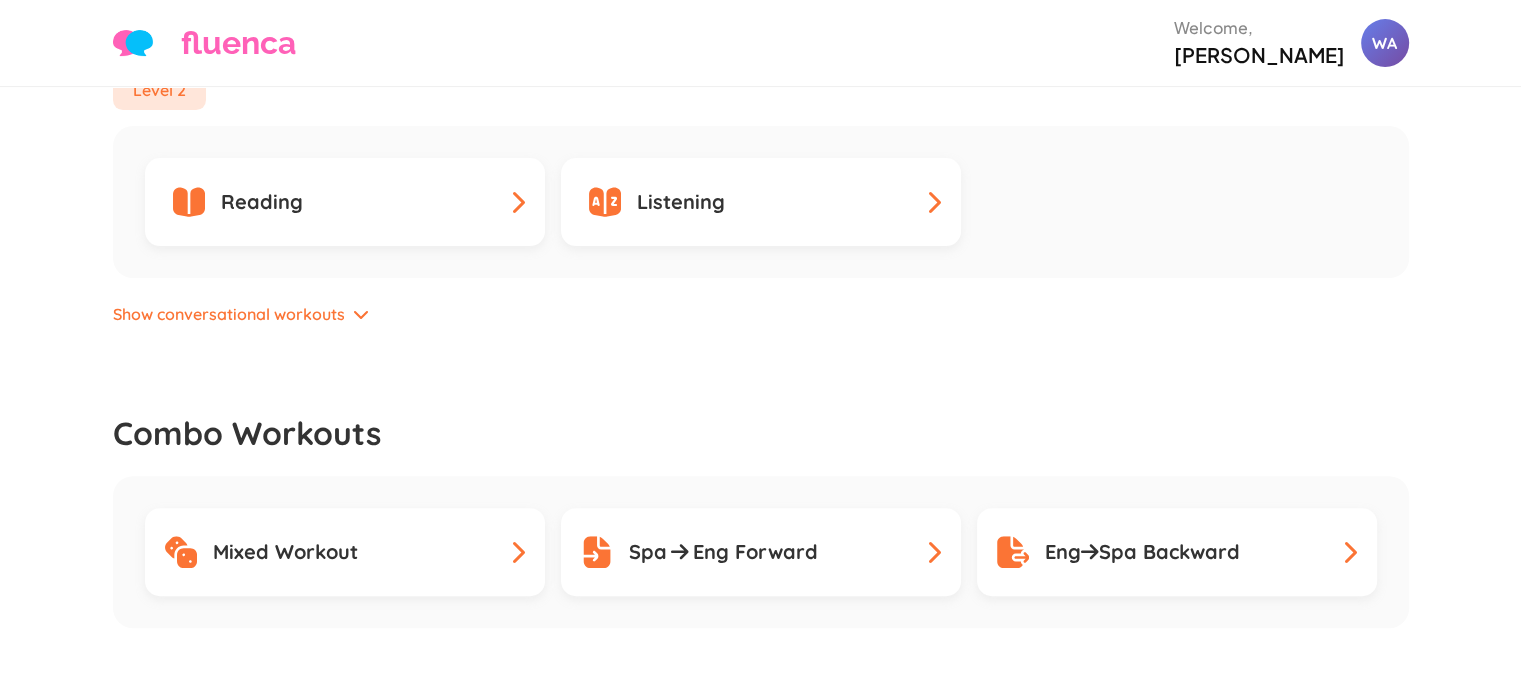 scroll, scrollTop: 696, scrollLeft: 0, axis: vertical 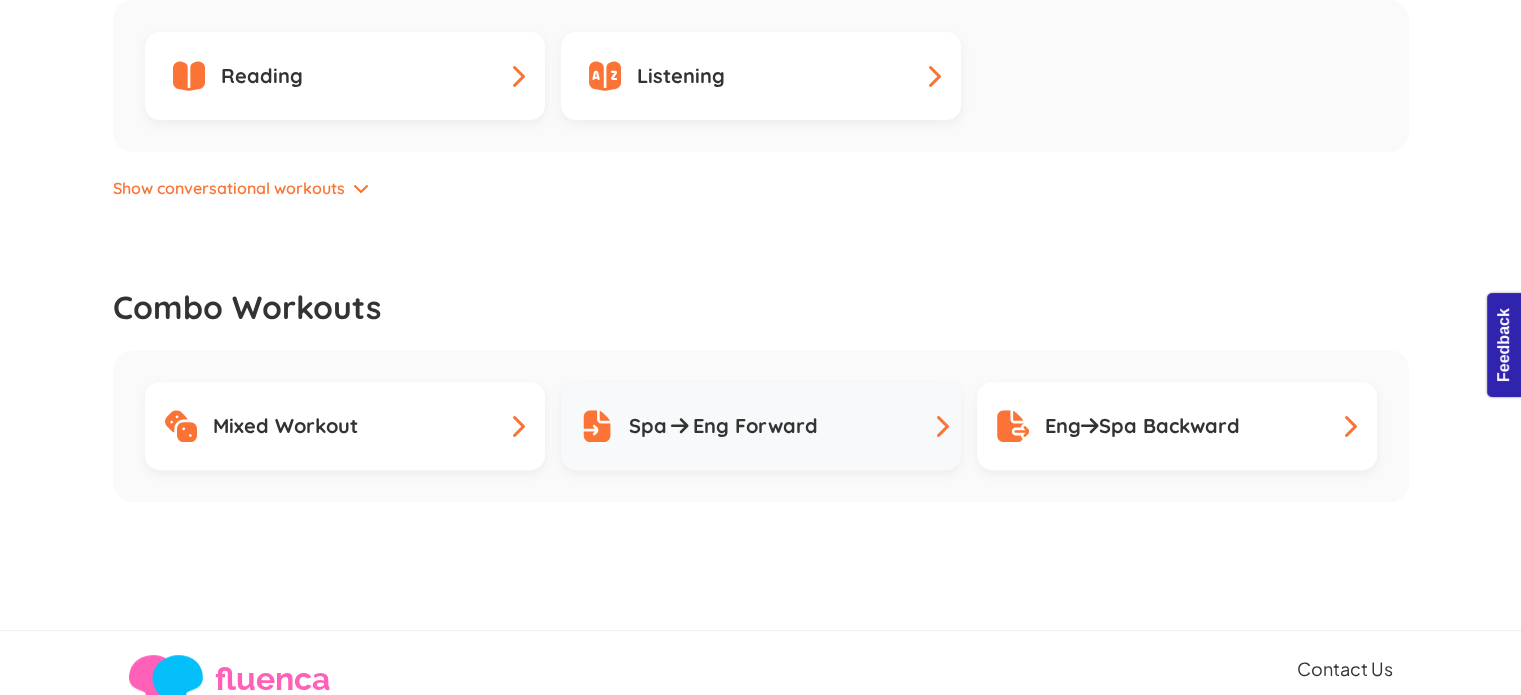 click on "Spa   Eng Forward" at bounding box center [761, 426] 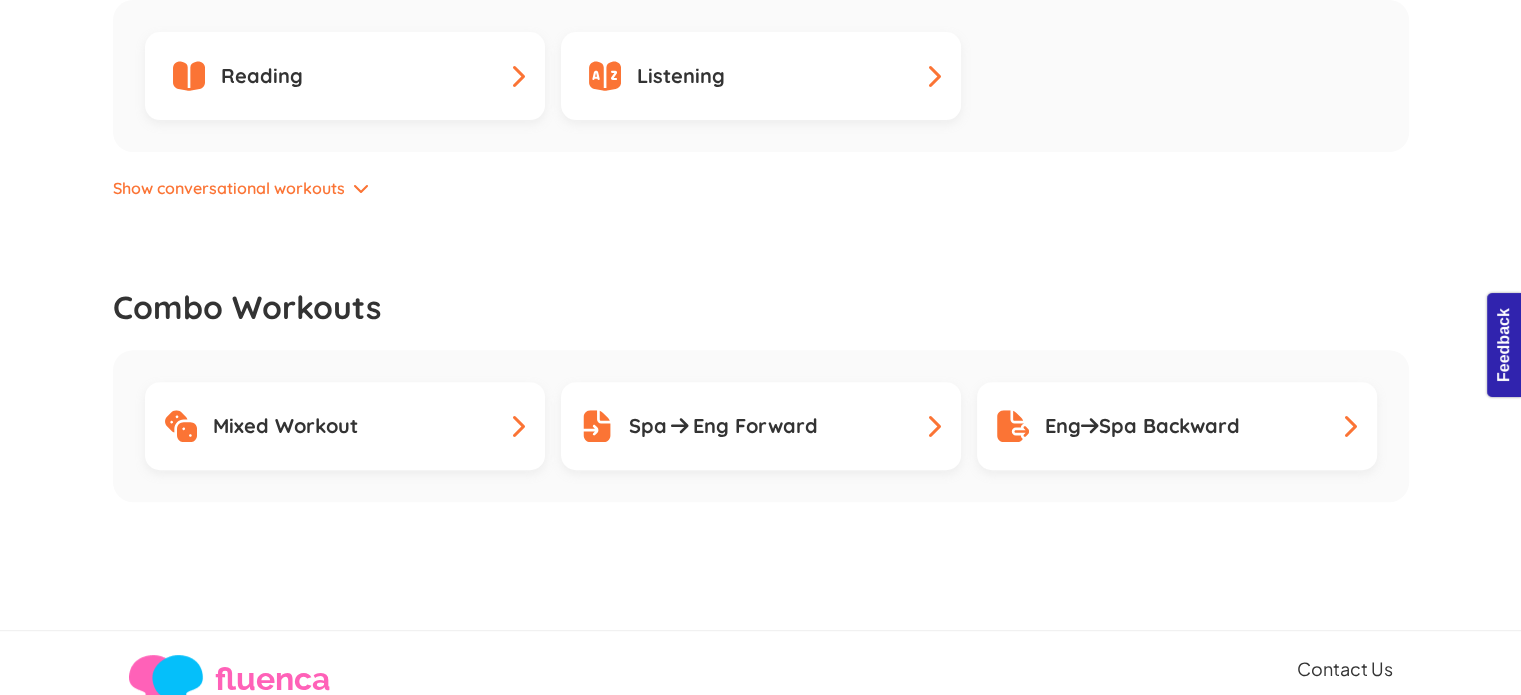scroll, scrollTop: 0, scrollLeft: 0, axis: both 